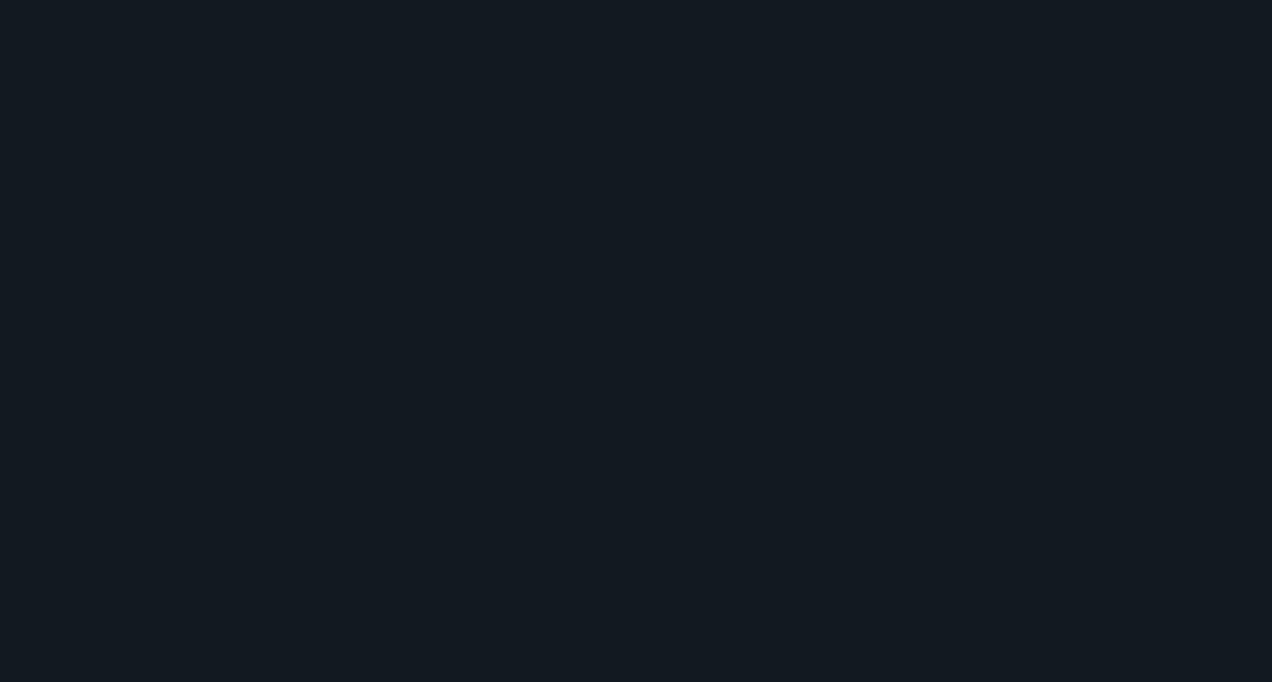 scroll, scrollTop: 0, scrollLeft: 0, axis: both 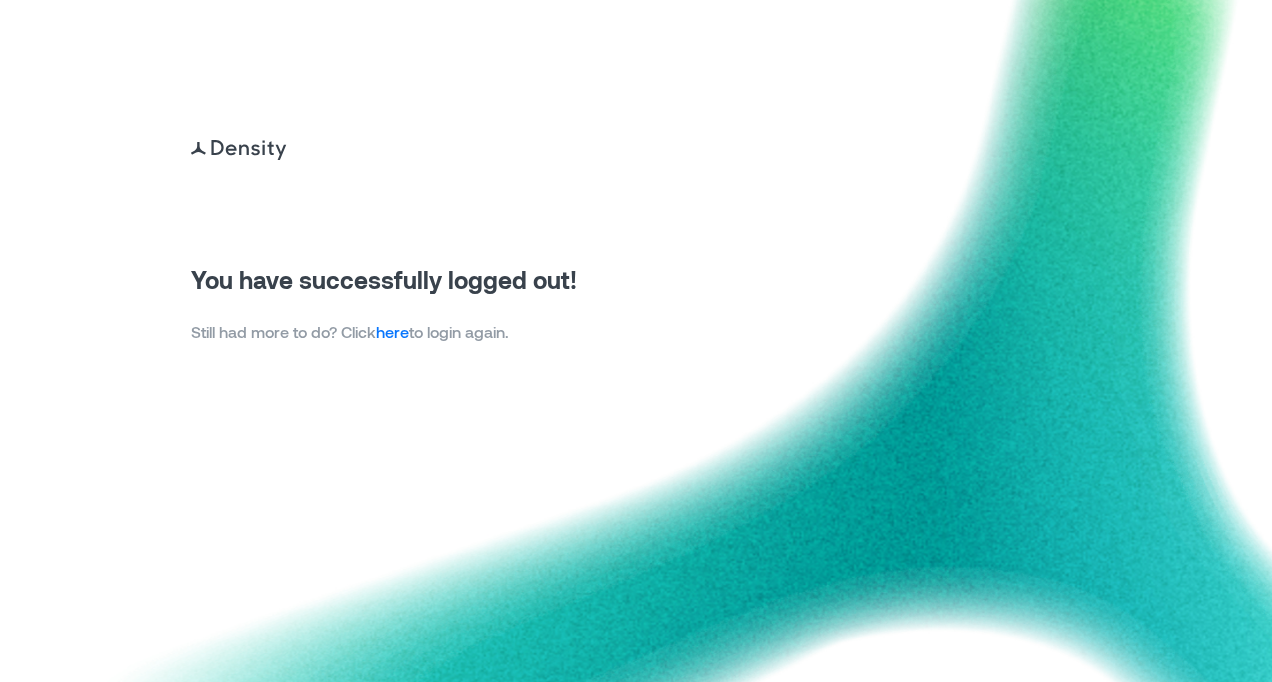 click on "here" at bounding box center [392, 331] 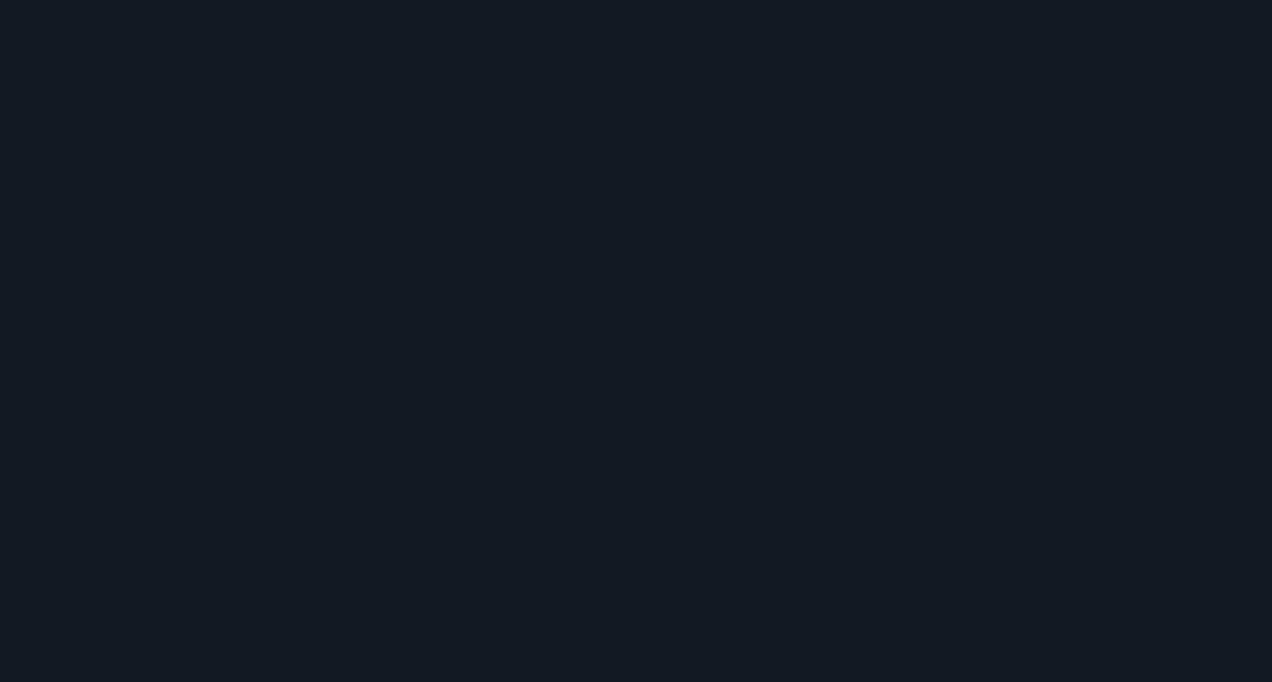 scroll, scrollTop: 0, scrollLeft: 0, axis: both 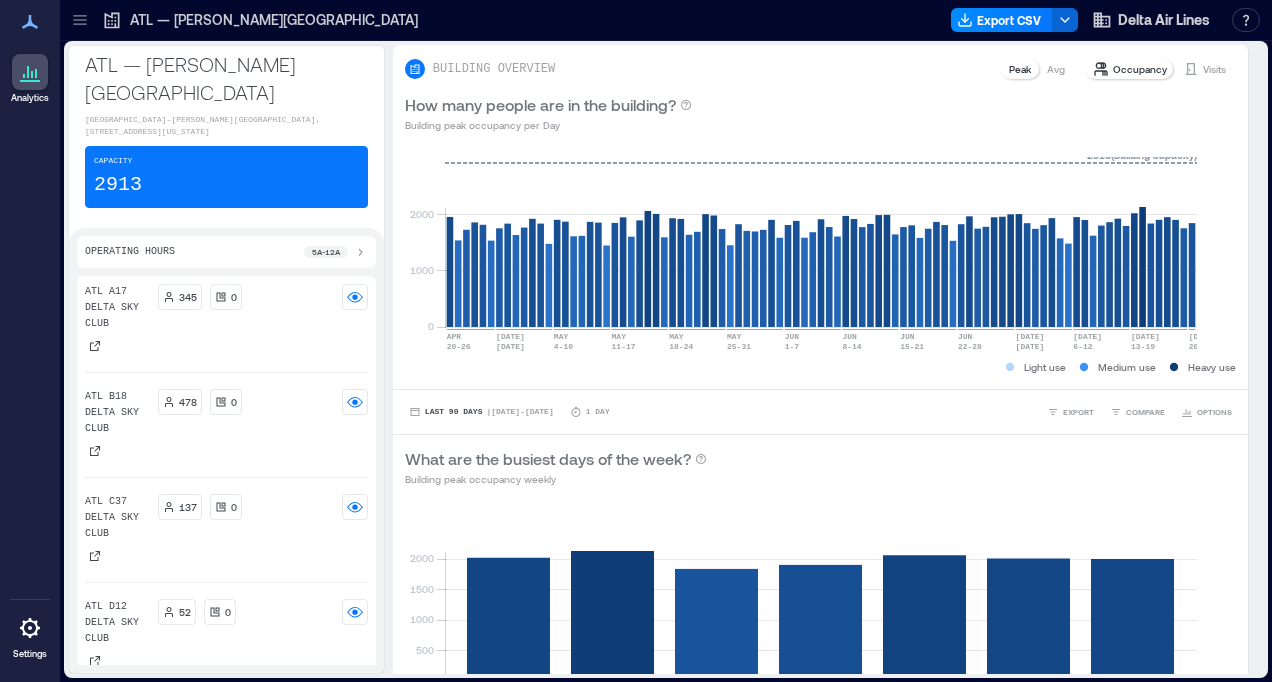 click 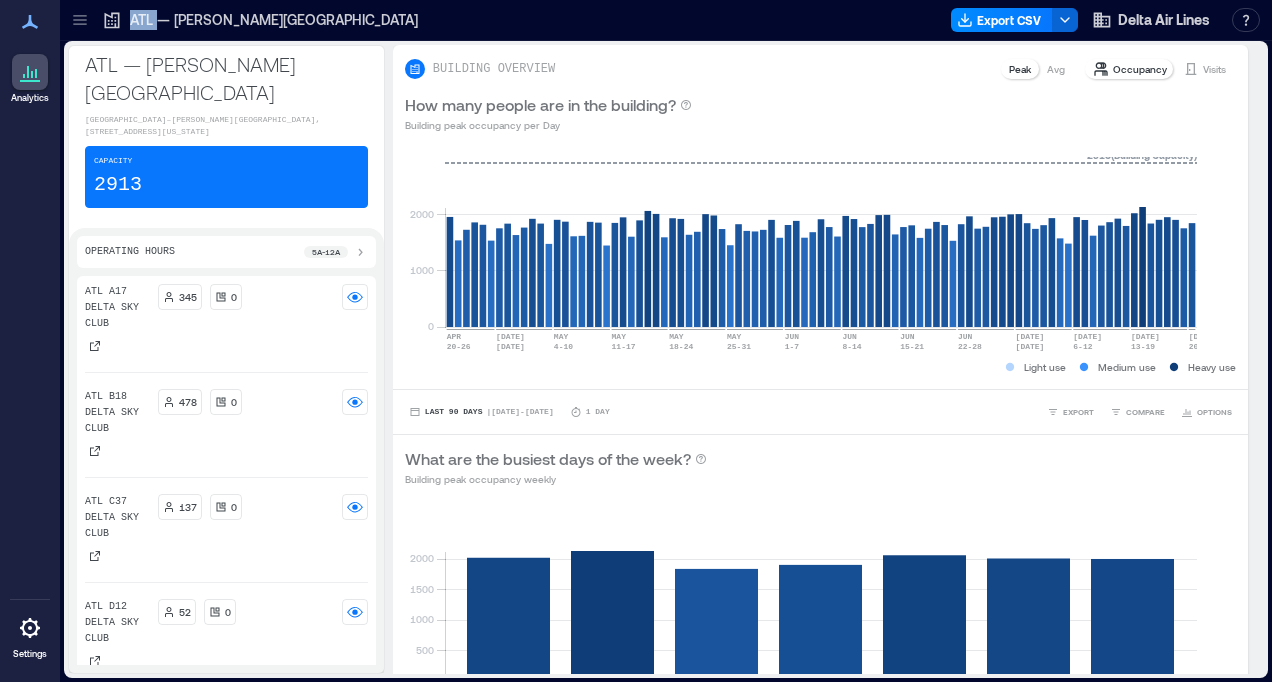 click on "Analytics Settings My Spaces ATL — [PERSON_NAME][GEOGRAPHIC_DATA] 12 Floors AUS - [GEOGRAPHIC_DATA][PERSON_NAME][GEOGRAPHIC_DATA] 1 Floor BNA - [GEOGRAPHIC_DATA] 1 Floor BOS - [GEOGRAPHIC_DATA][PERSON_NAME] 4 Floors CLT - [PERSON_NAME][GEOGRAPHIC_DATA][PERSON_NAME] 1 Floor CVG - [GEOGRAPHIC_DATA]/[GEOGRAPHIC_DATA][US_STATE] 1 Floor DCA - [PERSON_NAME][GEOGRAPHIC_DATA][US_STATE] 1 Floor [GEOGRAPHIC_DATA] 1 Floor DFW - [GEOGRAPHIC_DATA]/[GEOGRAPHIC_DATA] 1 Floor DTW — [GEOGRAPHIC_DATA] 5 Floors EWR - [GEOGRAPHIC_DATA] 1 Floor FLL - [GEOGRAPHIC_DATA] 1 Floor HND - [GEOGRAPHIC_DATA] 1 Floor HNL - [PERSON_NAME][GEOGRAPHIC_DATA] 1 Floor IND - [GEOGRAPHIC_DATA] 1 Floor JAX - [GEOGRAPHIC_DATA] 1 Floor JFK - [PERSON_NAME][GEOGRAPHIC_DATA]: D1 Premium Lounges 4 Floors [GEOGRAPHIC_DATA][PERSON_NAME]: Delta Sky Clubs" at bounding box center (636, 341) 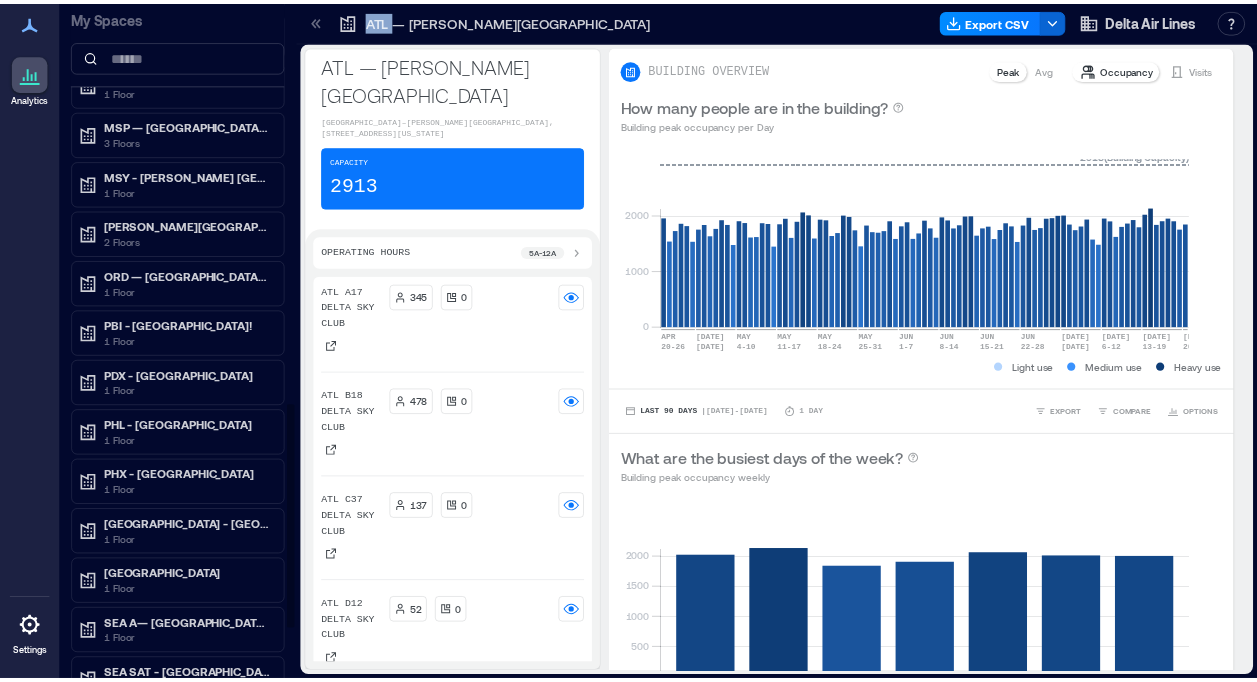 scroll, scrollTop: 1374, scrollLeft: 0, axis: vertical 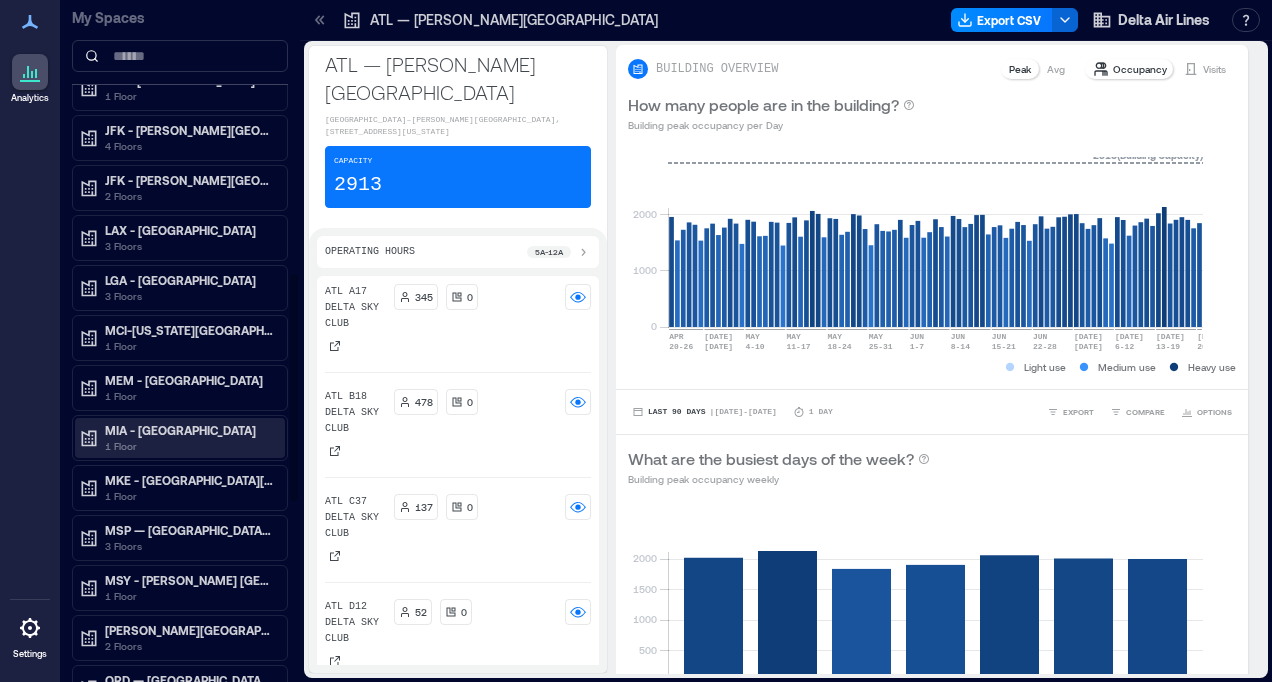 click on "MIA - [GEOGRAPHIC_DATA]" at bounding box center (189, 430) 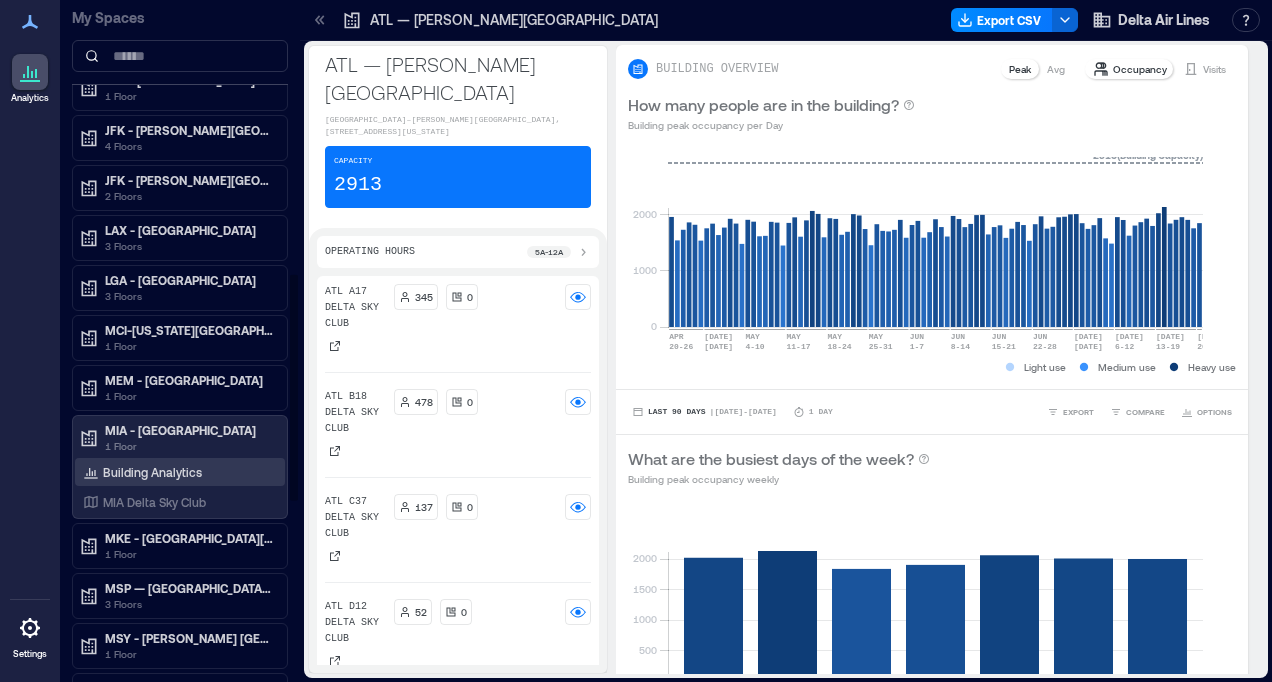 click on "Building Analytics" at bounding box center (142, 472) 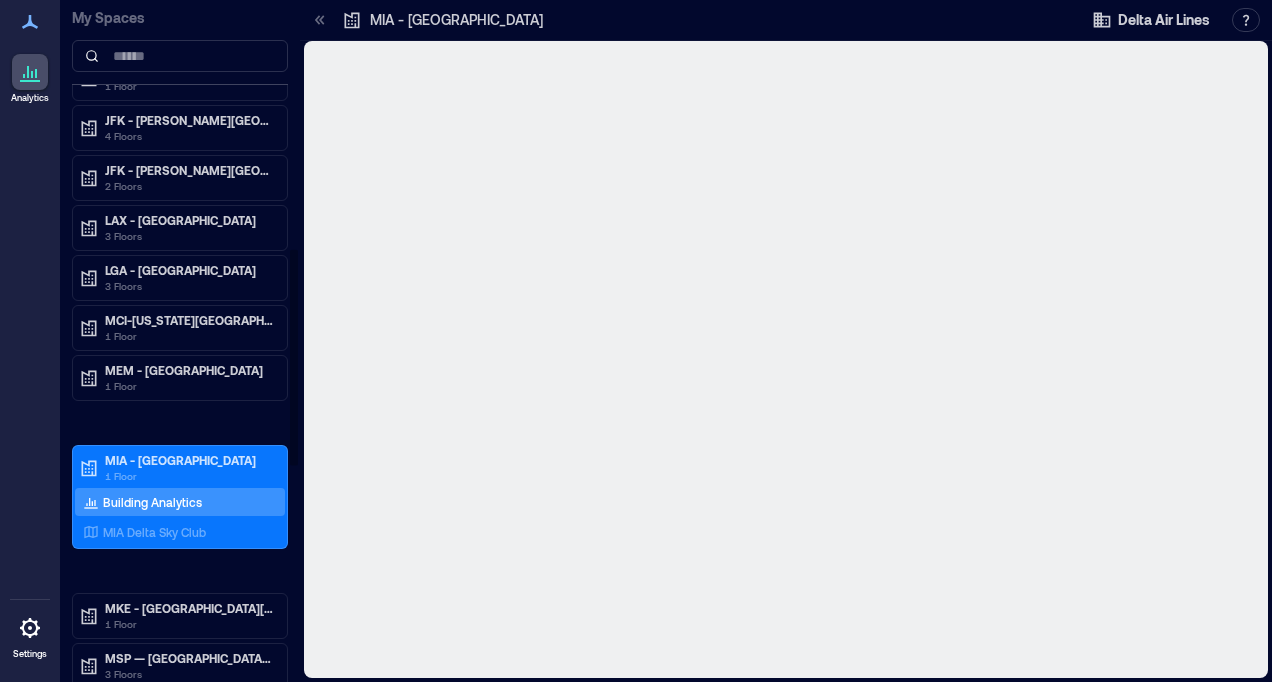 scroll, scrollTop: 782, scrollLeft: 0, axis: vertical 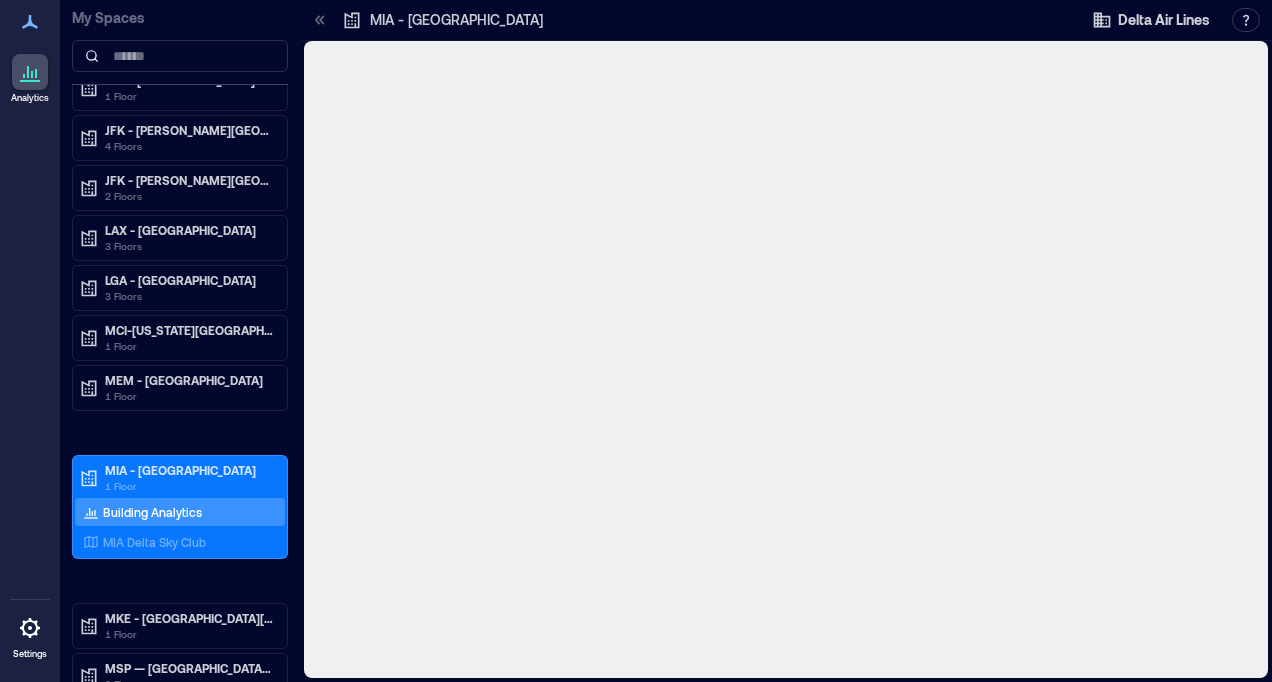 click on "MIA - [GEOGRAPHIC_DATA]" at bounding box center [456, 20] 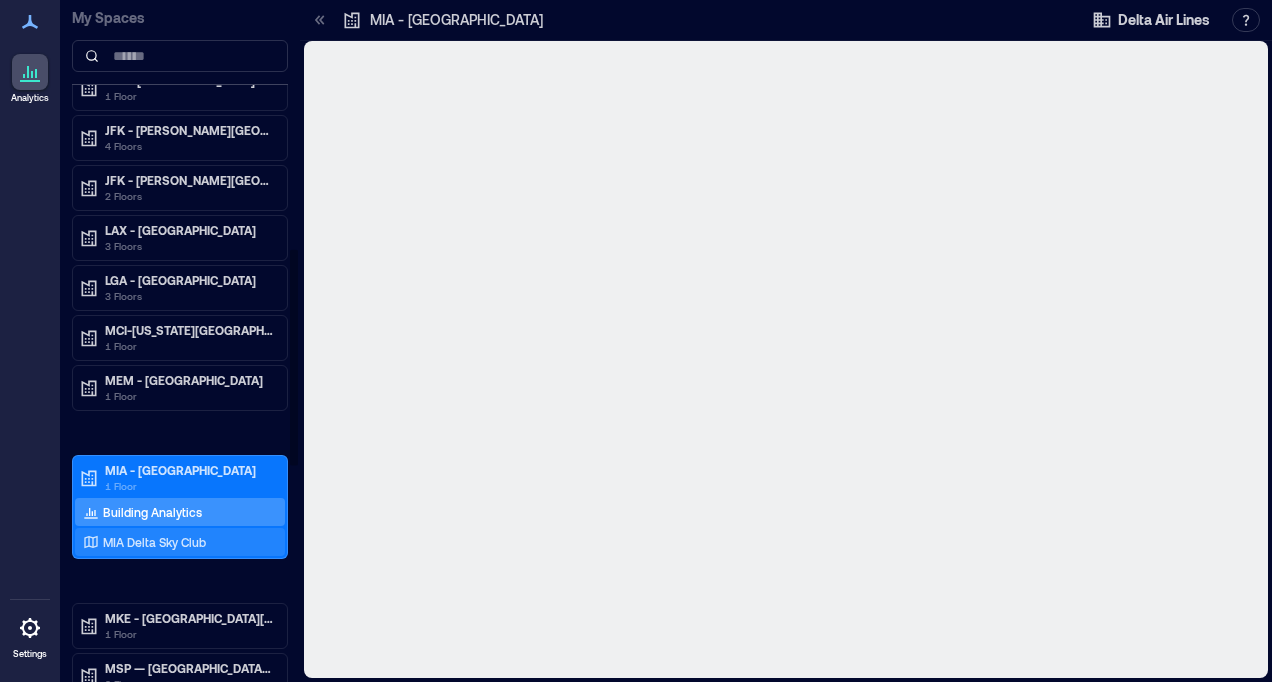click on "MIA Delta Sky Club" at bounding box center (154, 542) 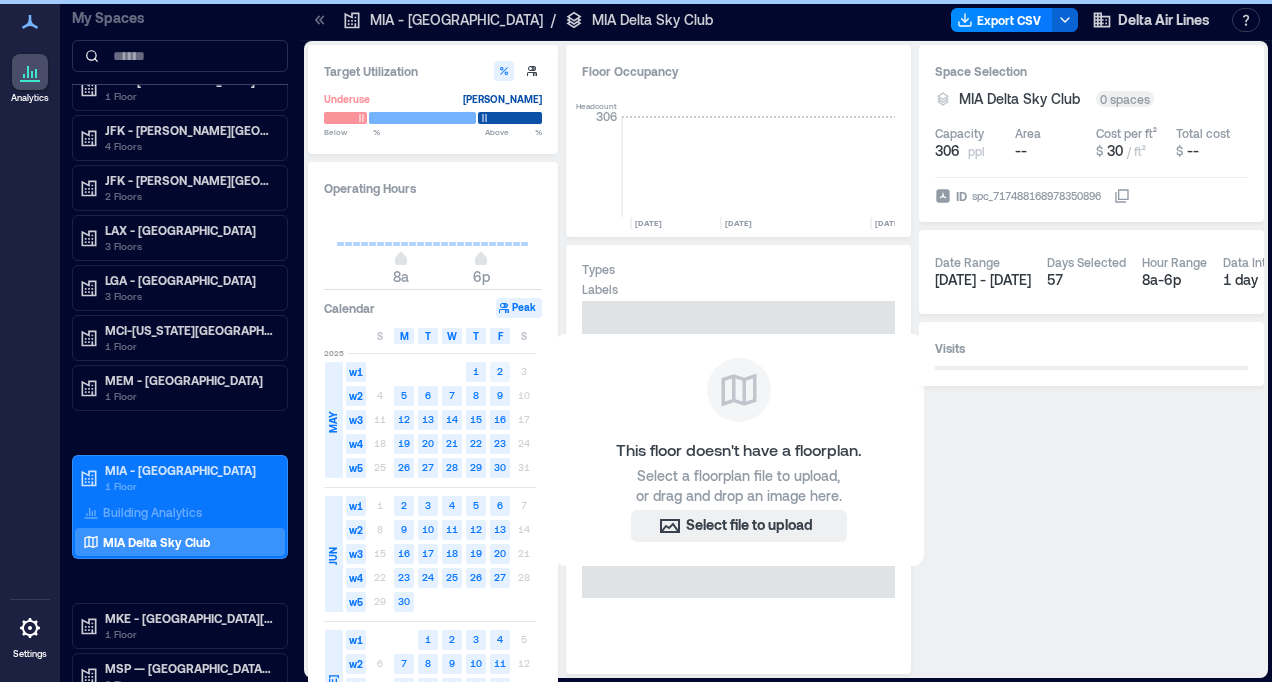 scroll, scrollTop: 0, scrollLeft: 10202, axis: horizontal 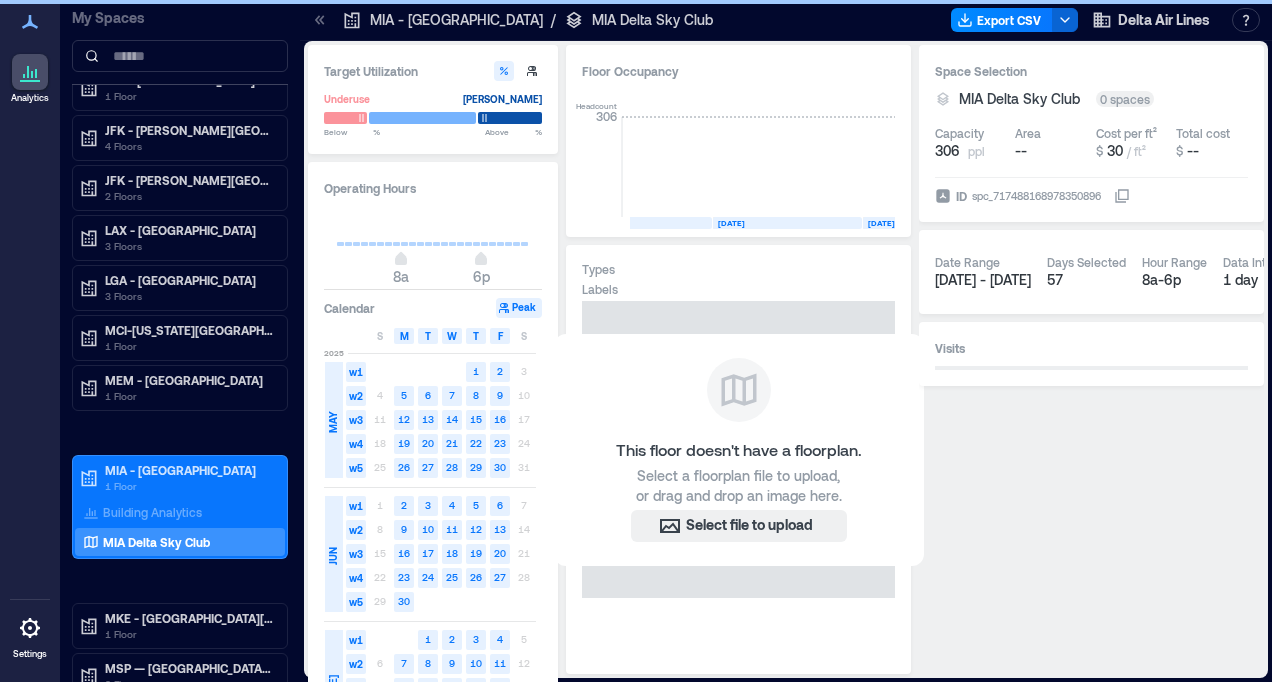 click on "MIA Delta Sky Club" at bounding box center [652, 20] 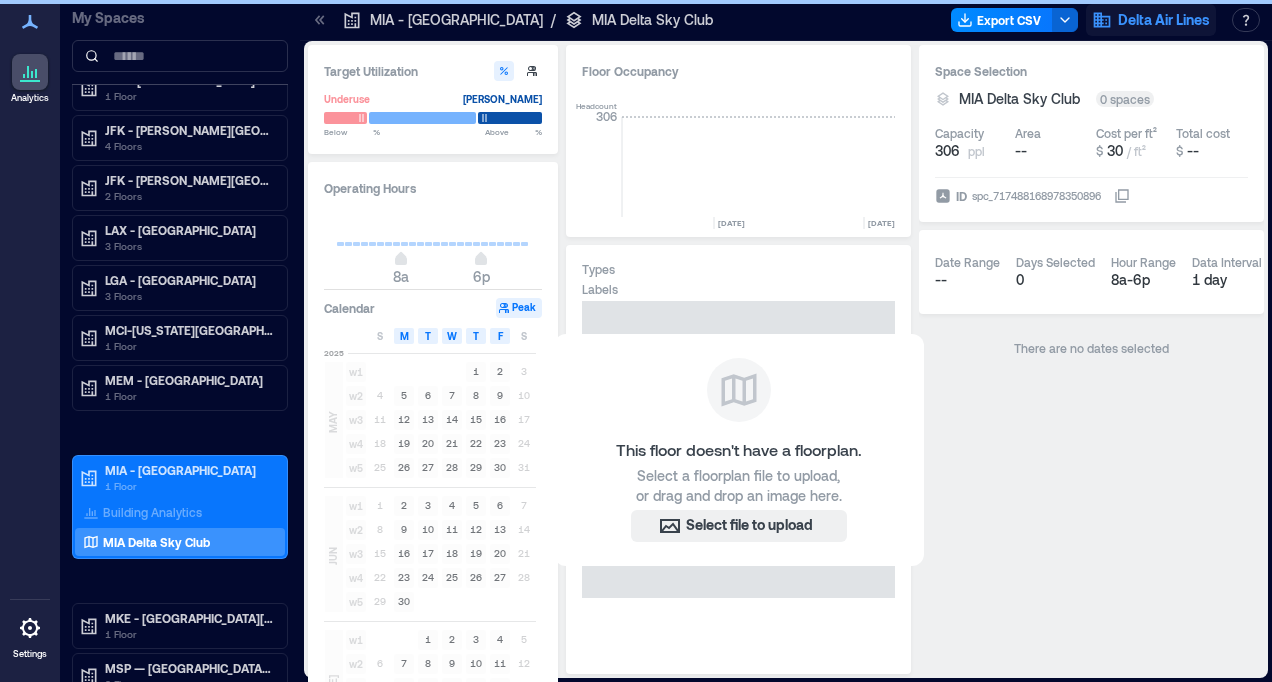 click on "Delta Air Lines" at bounding box center (1164, 20) 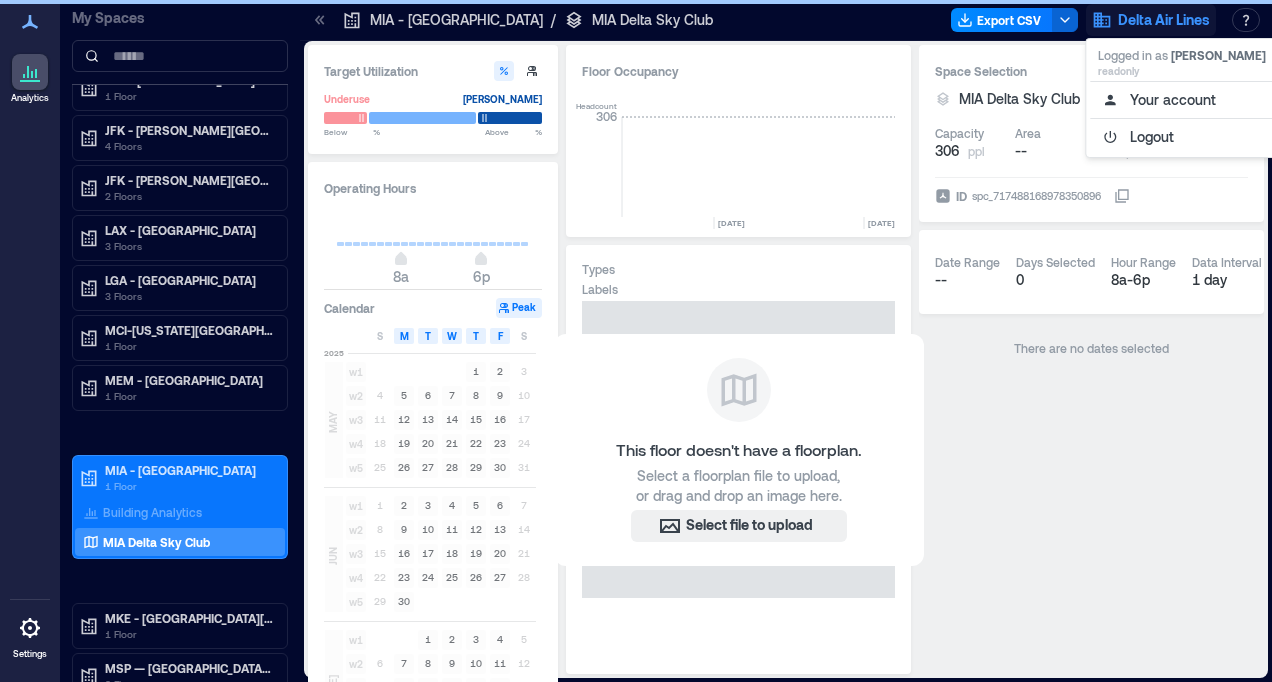 click on "Space Selection MIA Delta Sky Club 0 spaces Capacity 306   ppl Area --   Cost per ft² $   30   / ft² Total cost $   -- ID spc_717488168978350896 Date Range -- Days Selected 0 Hour Range 8a  -  6p Data Interval 1 day There are no dates selected" at bounding box center (1091, 359) 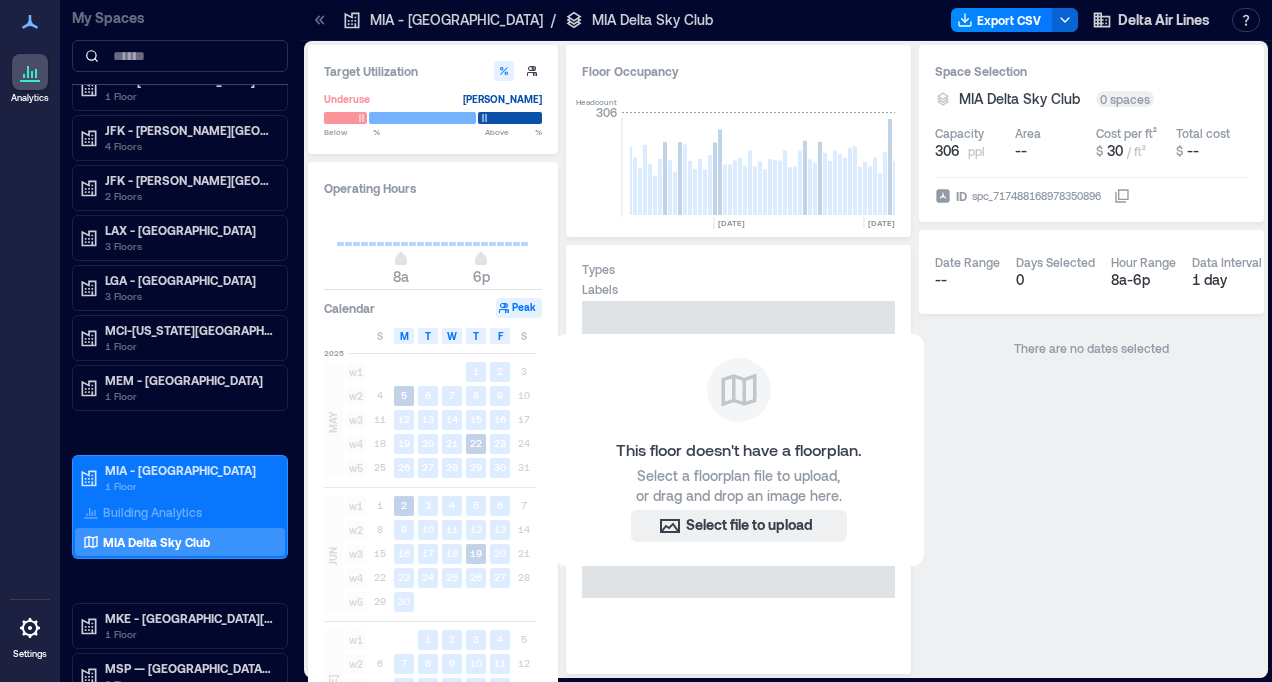 click 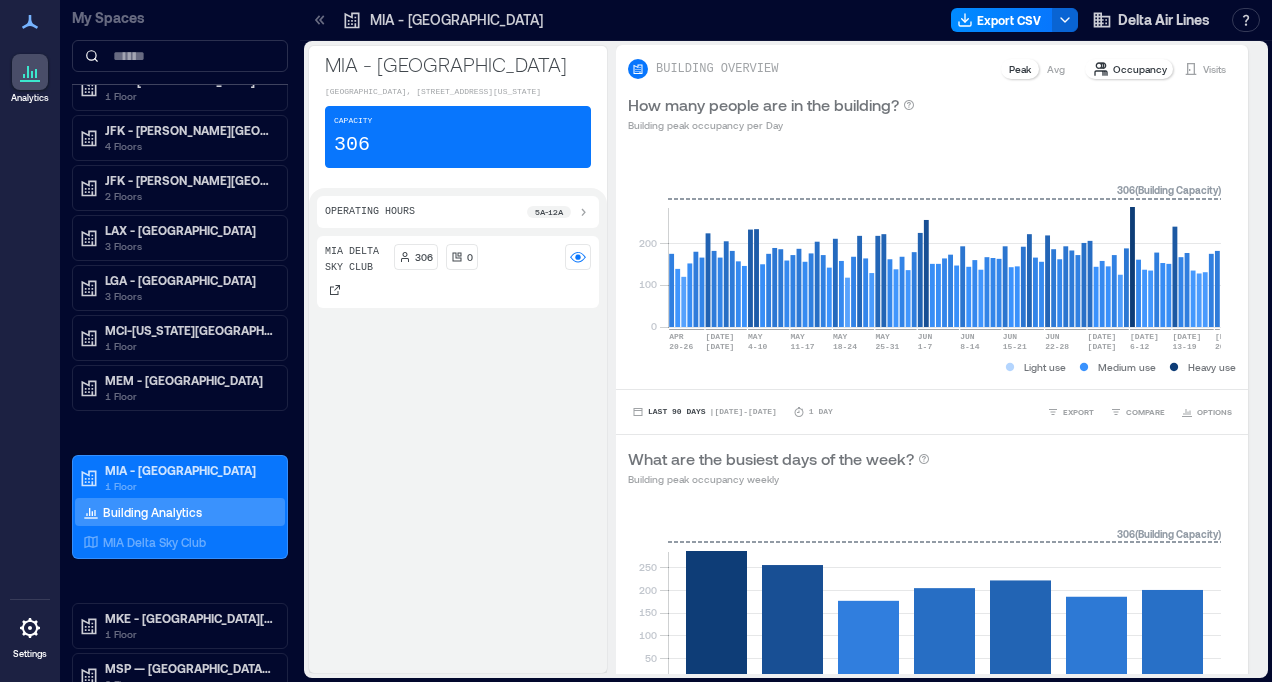 click on "MIA Delta Sky Club 306 0" at bounding box center [458, 450] 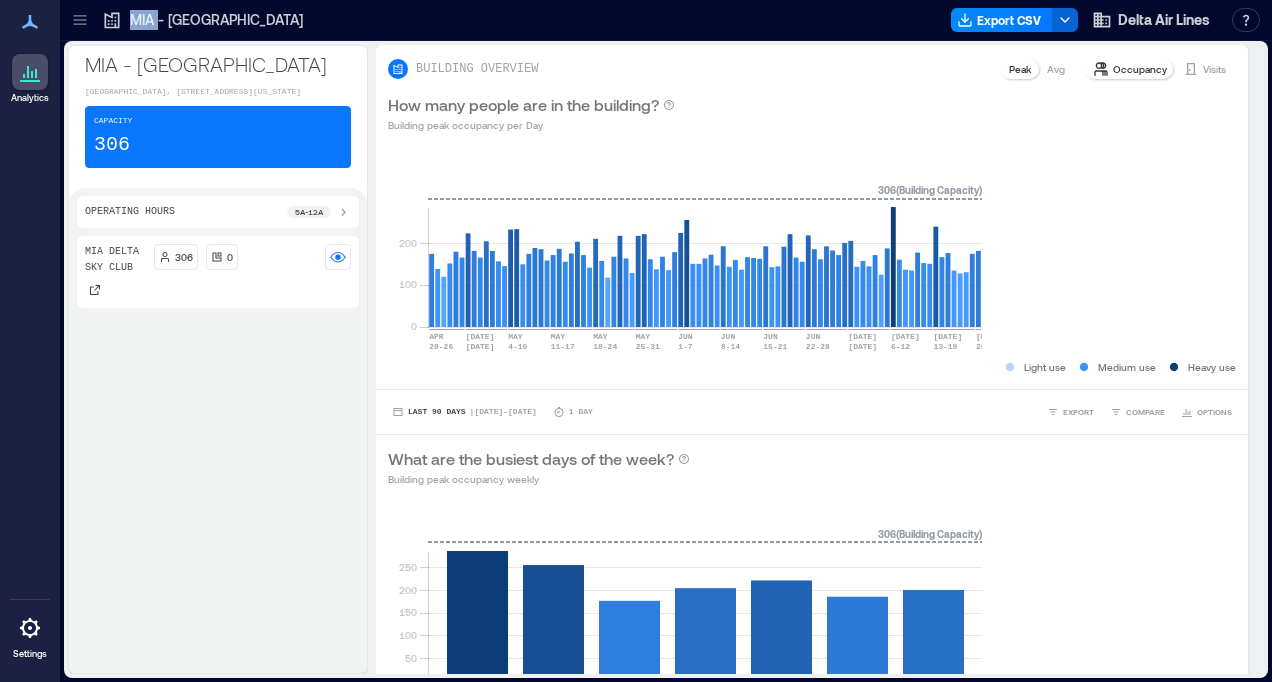 click on "MIA - [GEOGRAPHIC_DATA]" at bounding box center [186, 20] 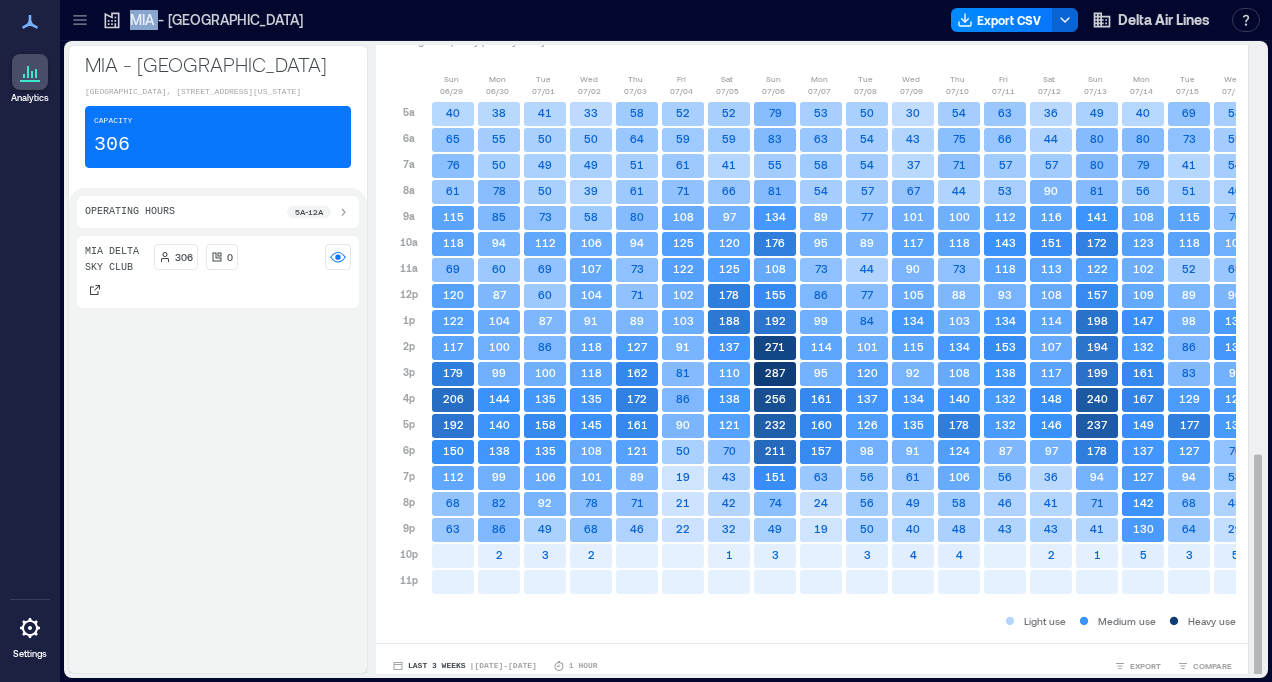 scroll, scrollTop: 1158, scrollLeft: 0, axis: vertical 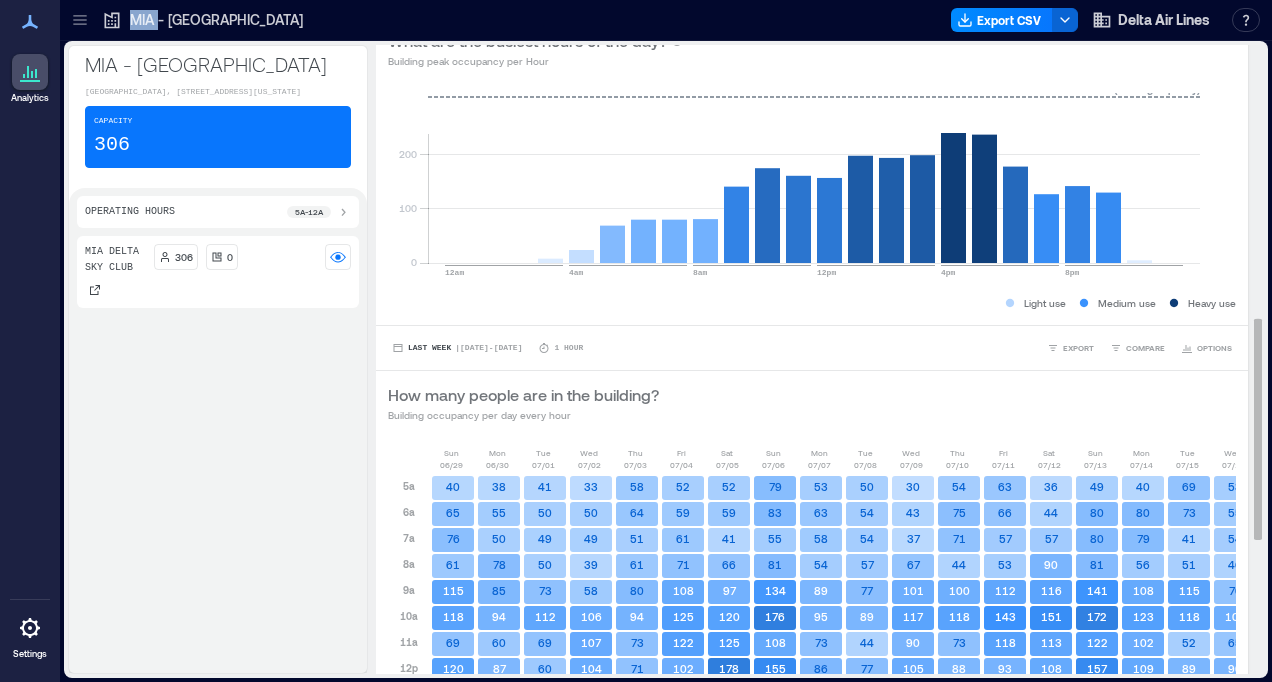 click 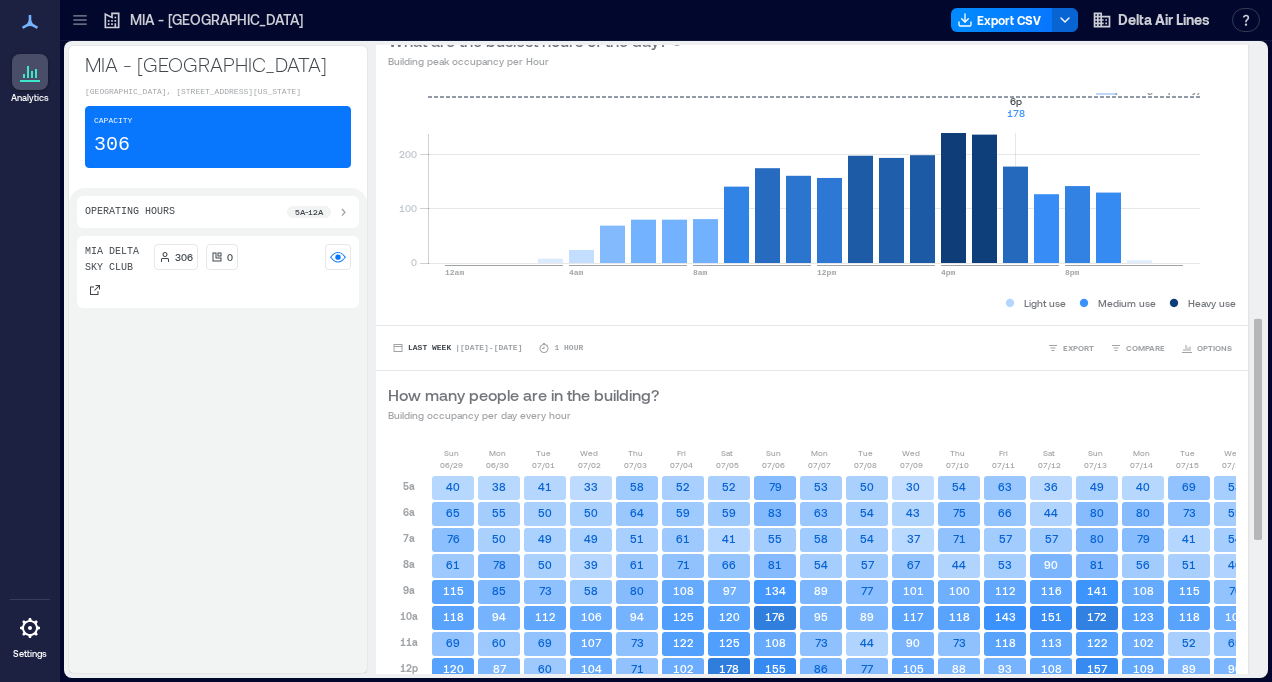 click 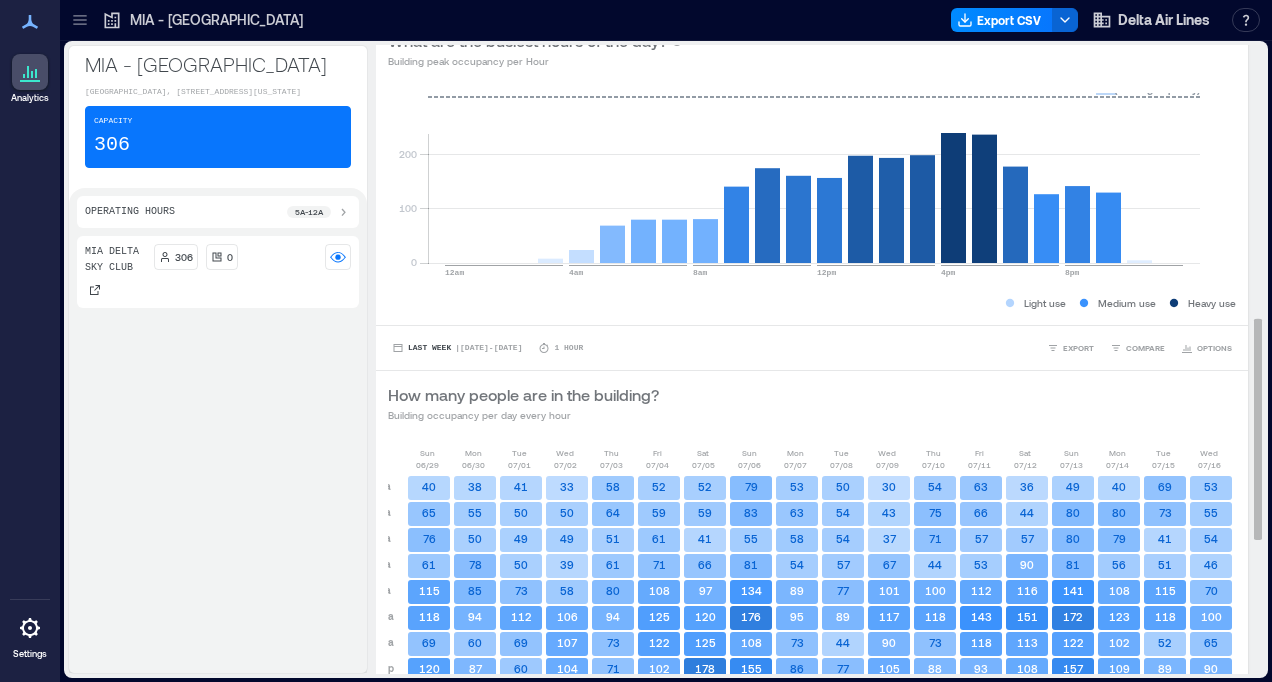scroll, scrollTop: 0, scrollLeft: 29, axis: horizontal 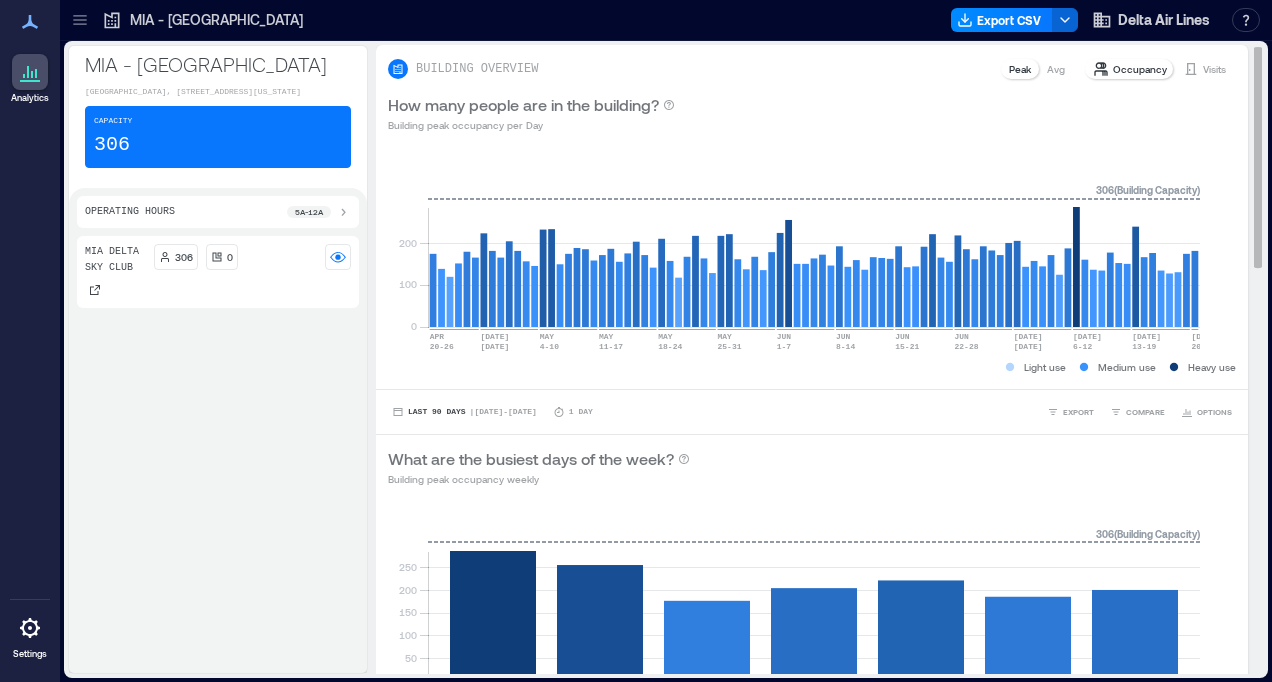 click on "Visits" at bounding box center [1214, 69] 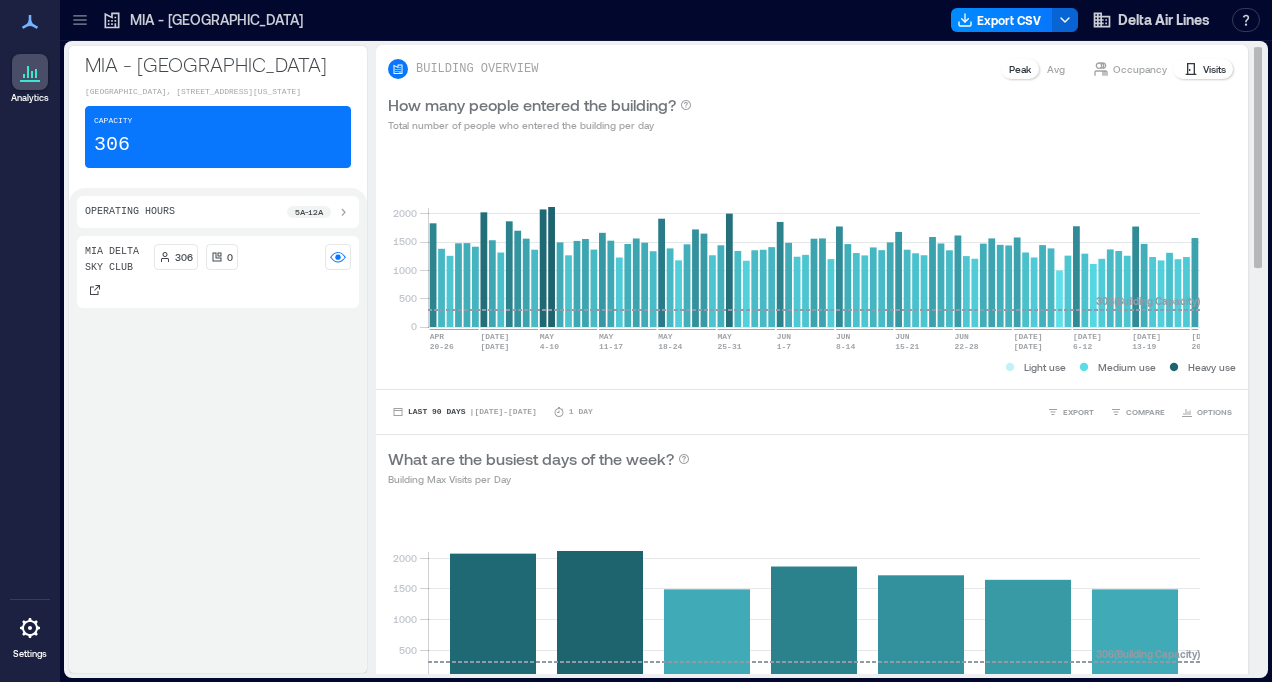 click on "What are the busiest days of the week? Building Max Visits per Day" at bounding box center [812, 467] 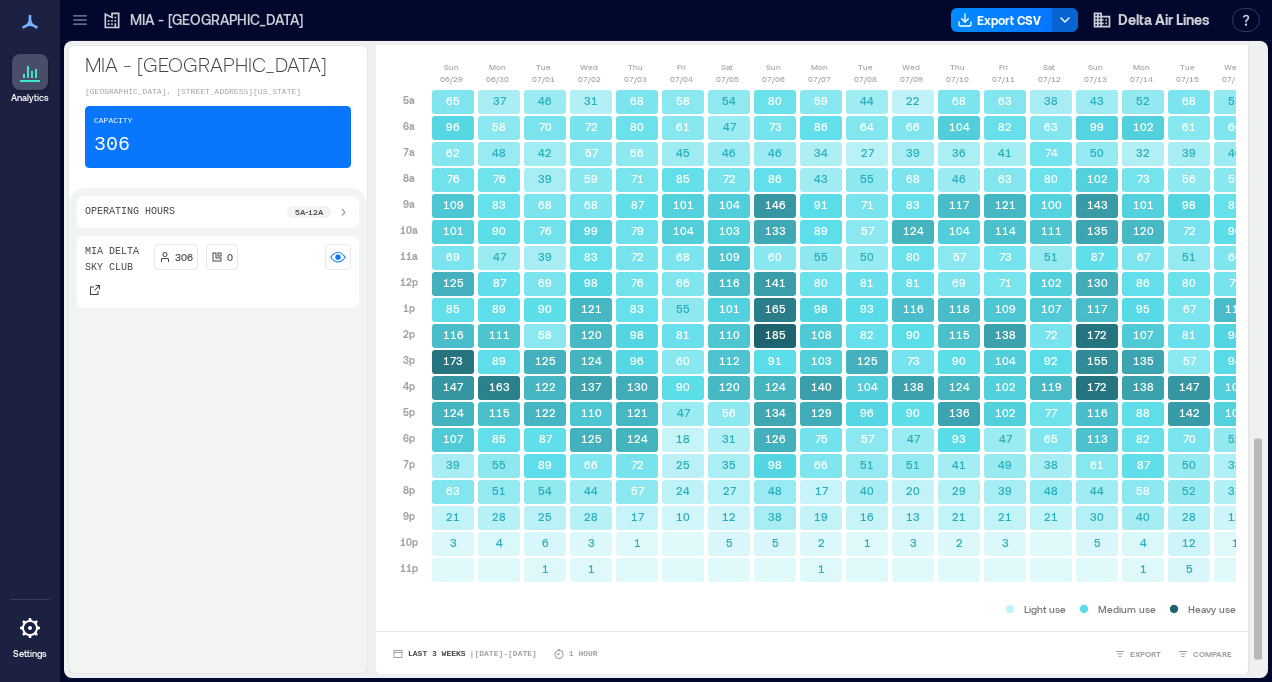 scroll, scrollTop: 1100, scrollLeft: 0, axis: vertical 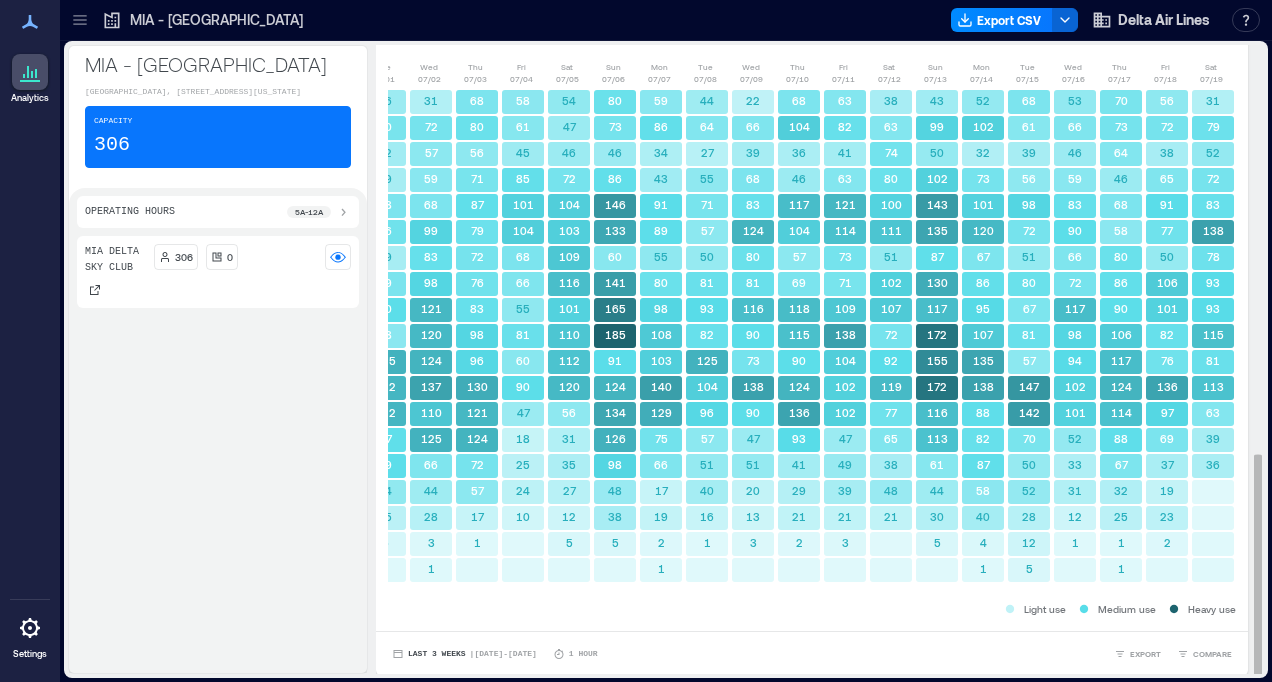click on "47" at bounding box center (845, 440) 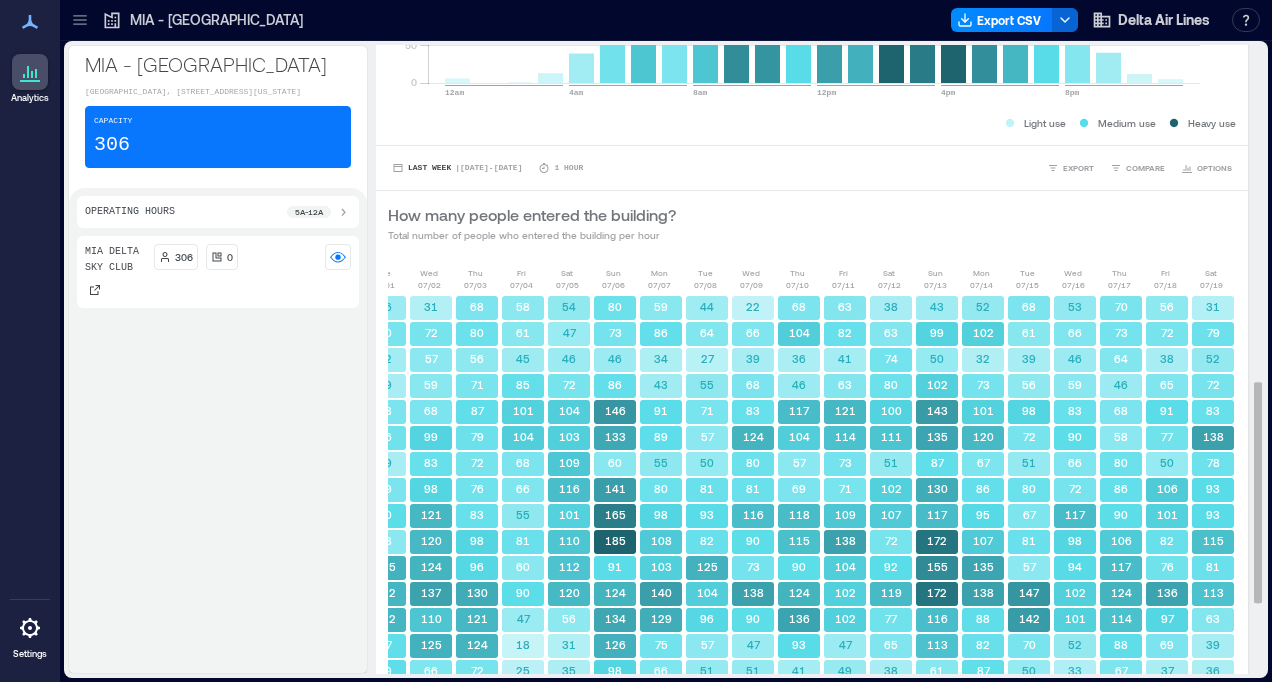 scroll, scrollTop: 1158, scrollLeft: 0, axis: vertical 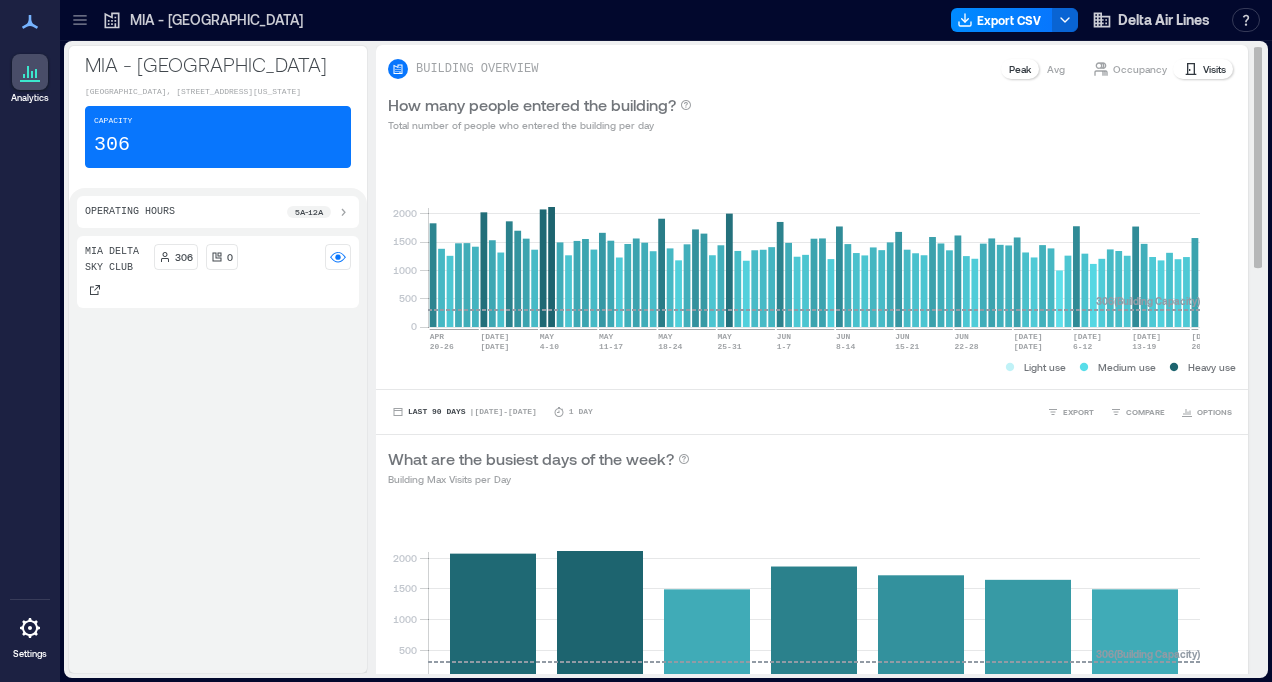 click on "Avg" at bounding box center [1056, 69] 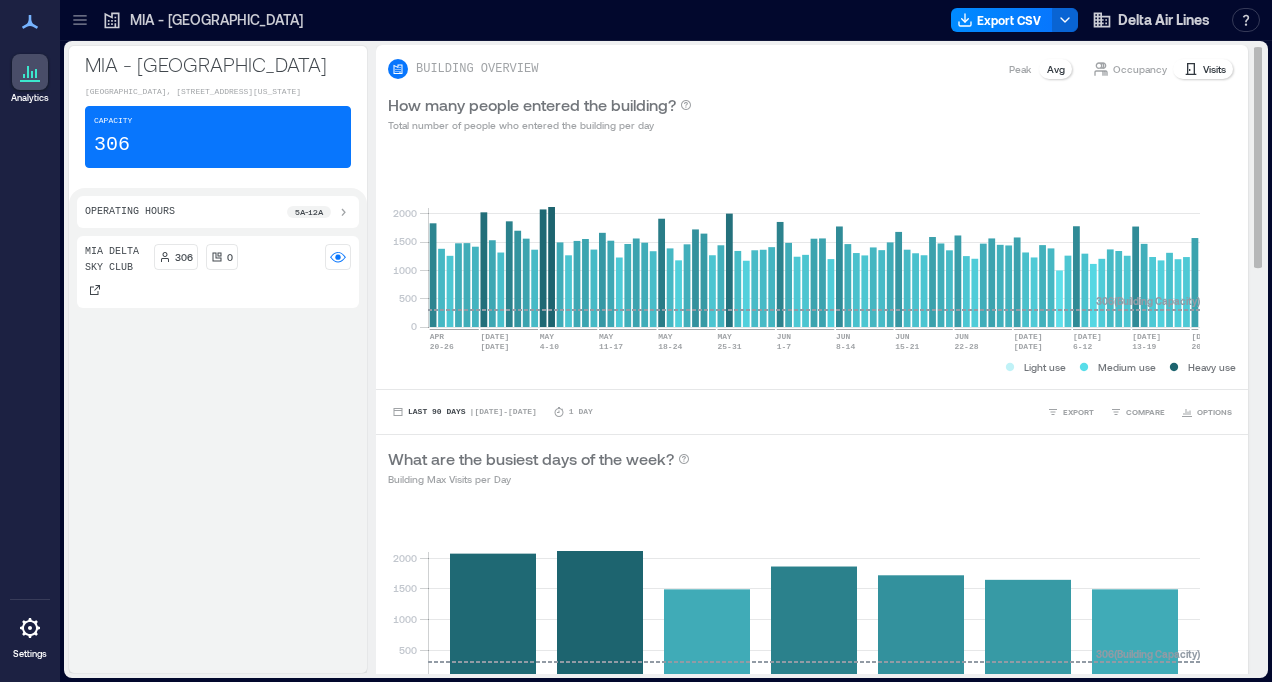 click on "Avg" at bounding box center (1056, 69) 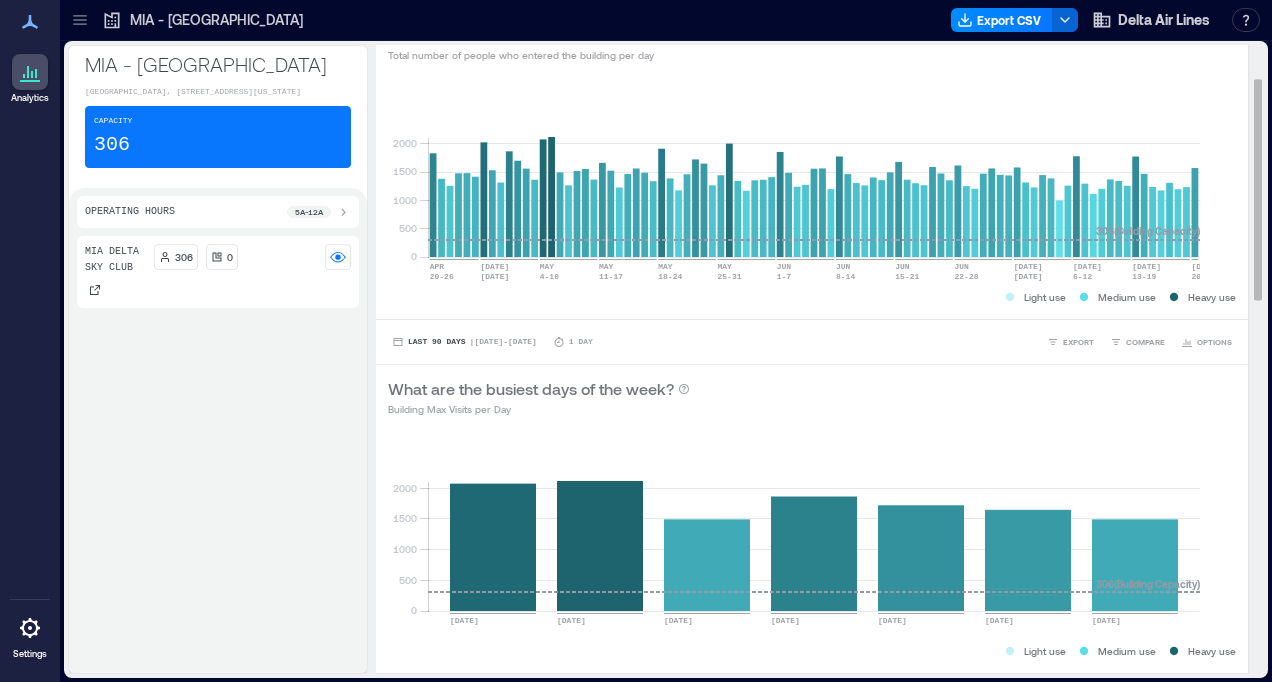 scroll, scrollTop: 96, scrollLeft: 0, axis: vertical 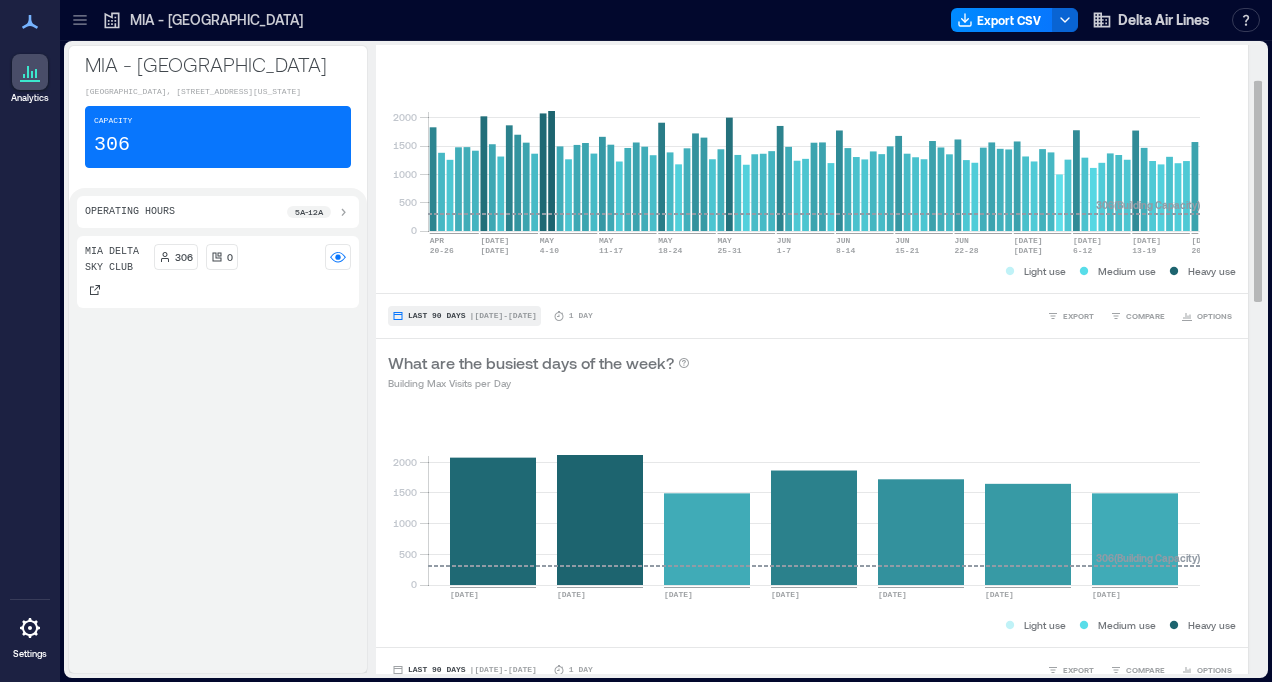 click on "Last 90 Days" at bounding box center [437, 316] 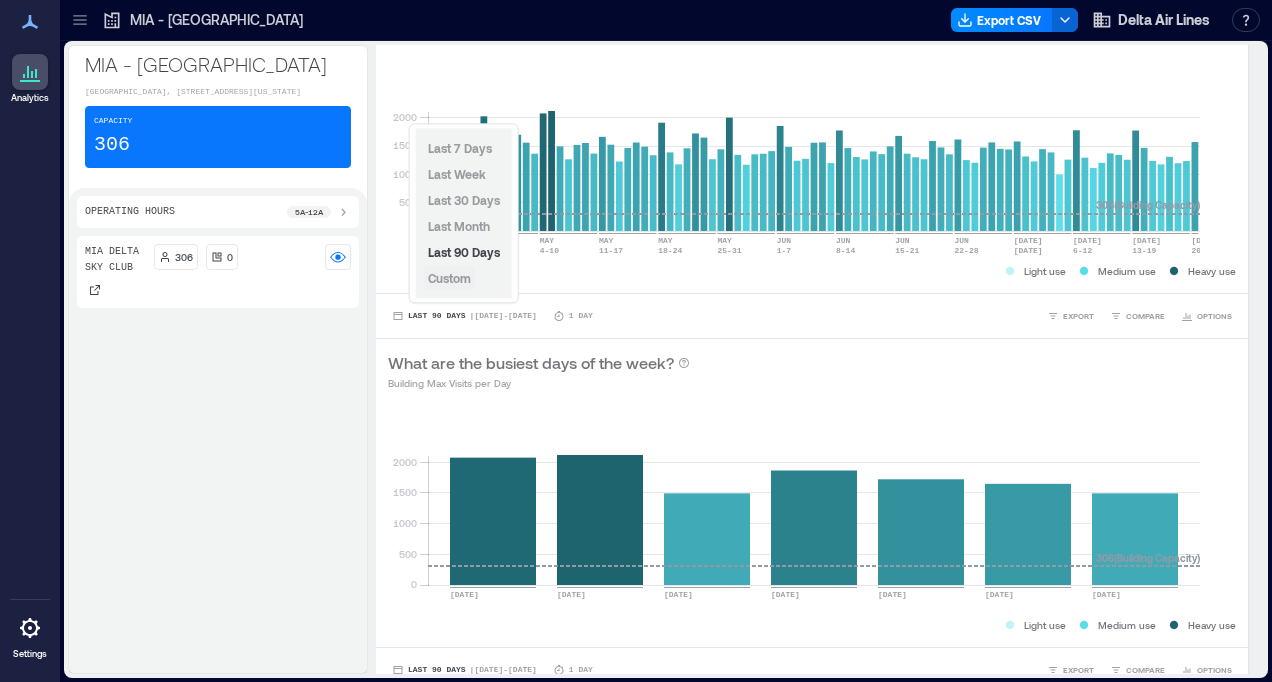 click on "Custom" at bounding box center (449, 278) 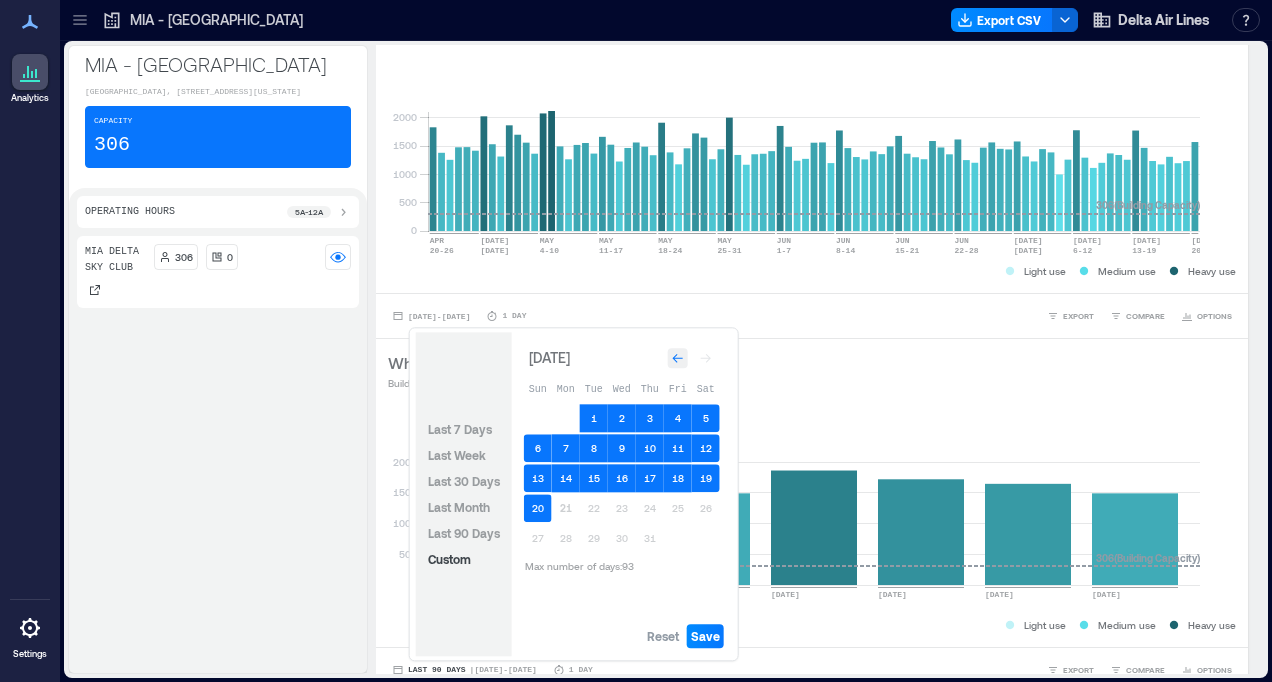 click 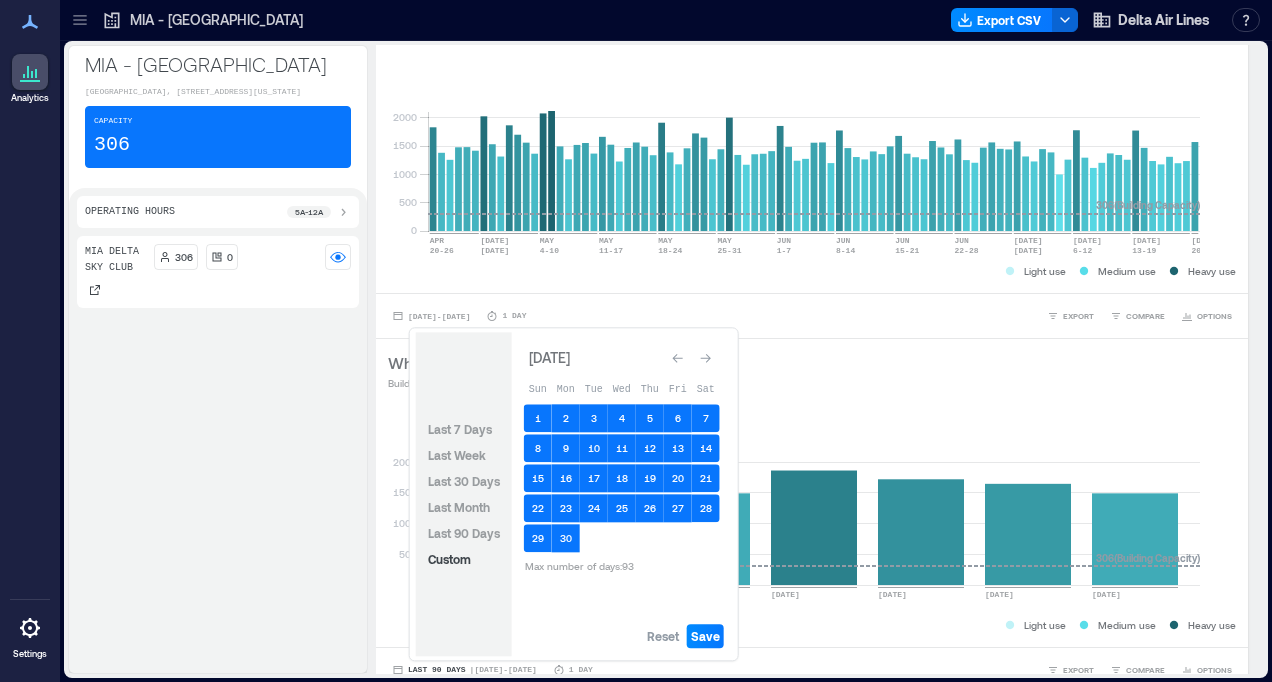 click 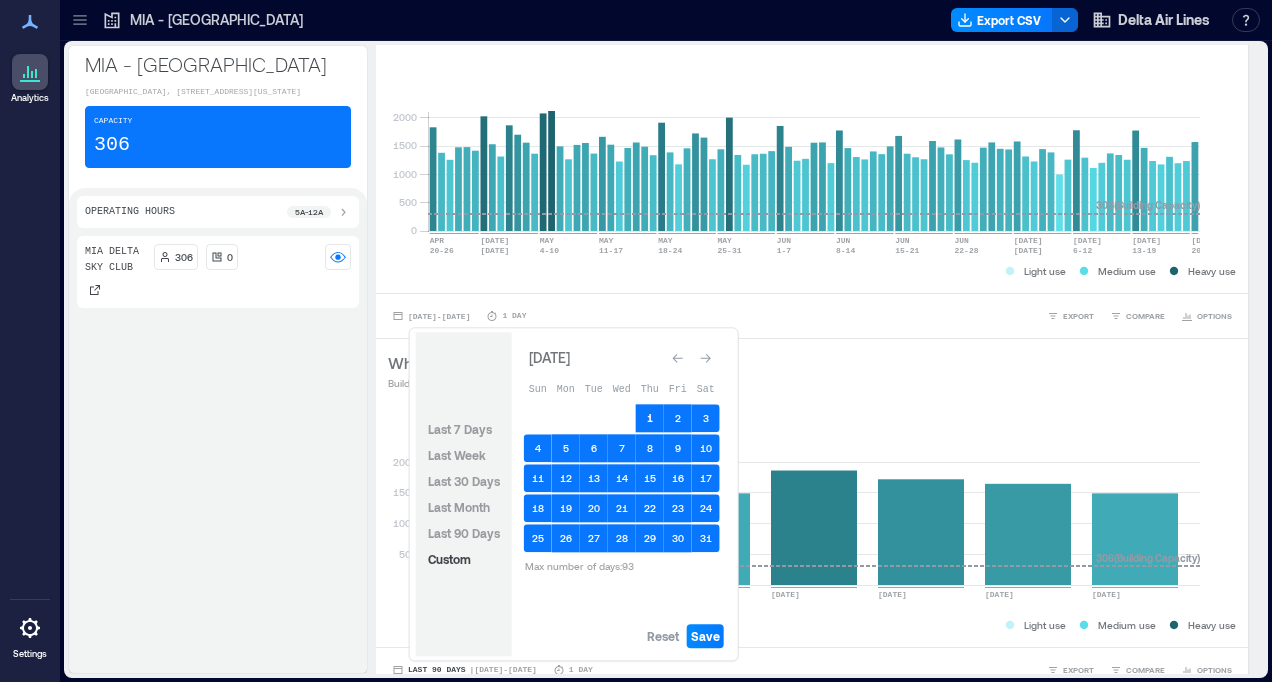 click on "1" at bounding box center [650, 418] 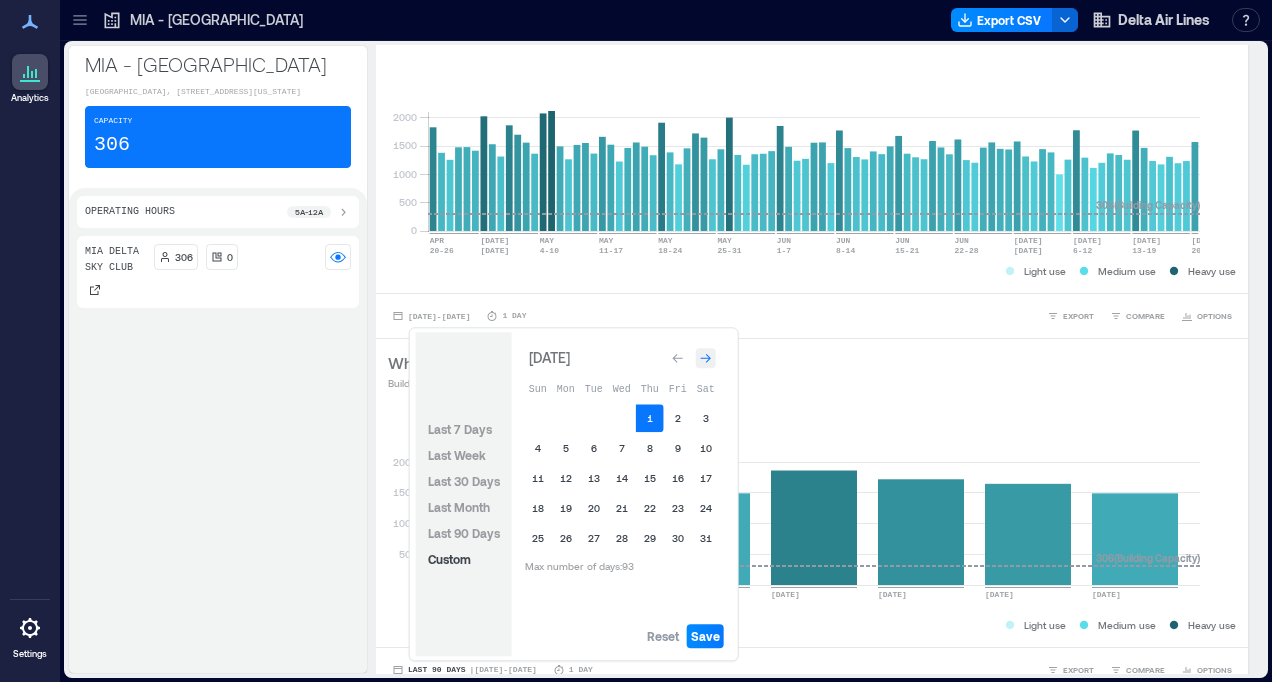 click at bounding box center (706, 358) 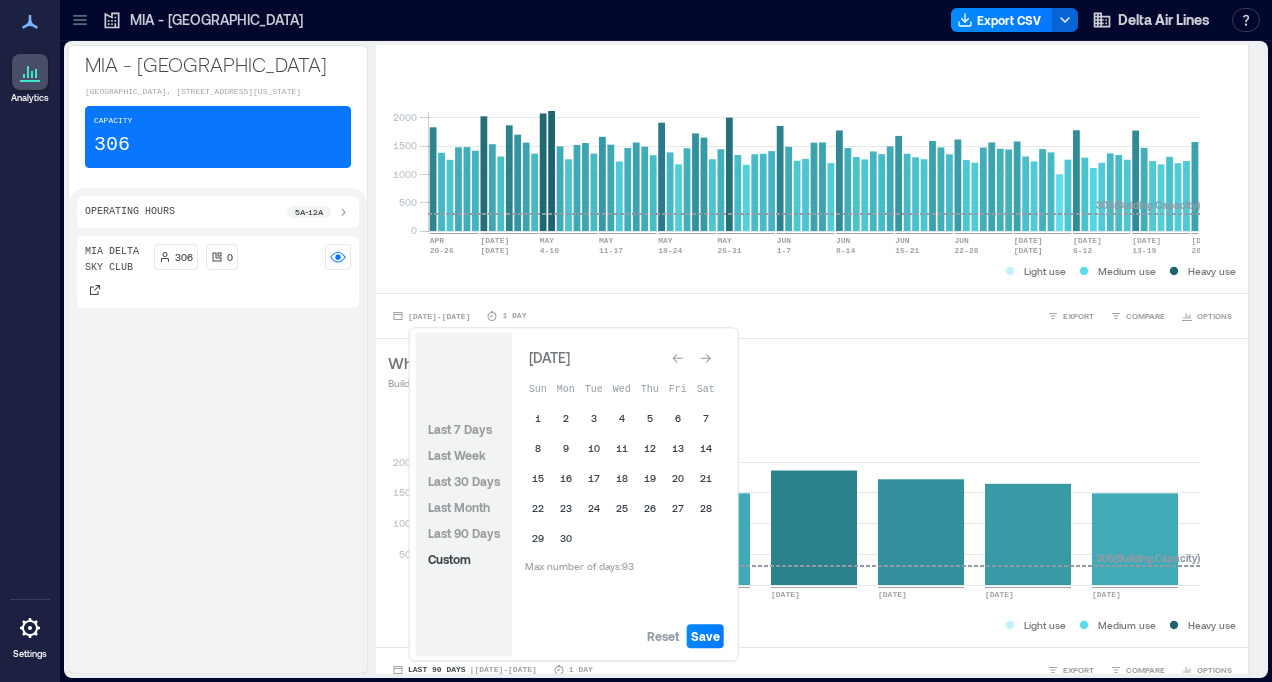 click at bounding box center [706, 358] 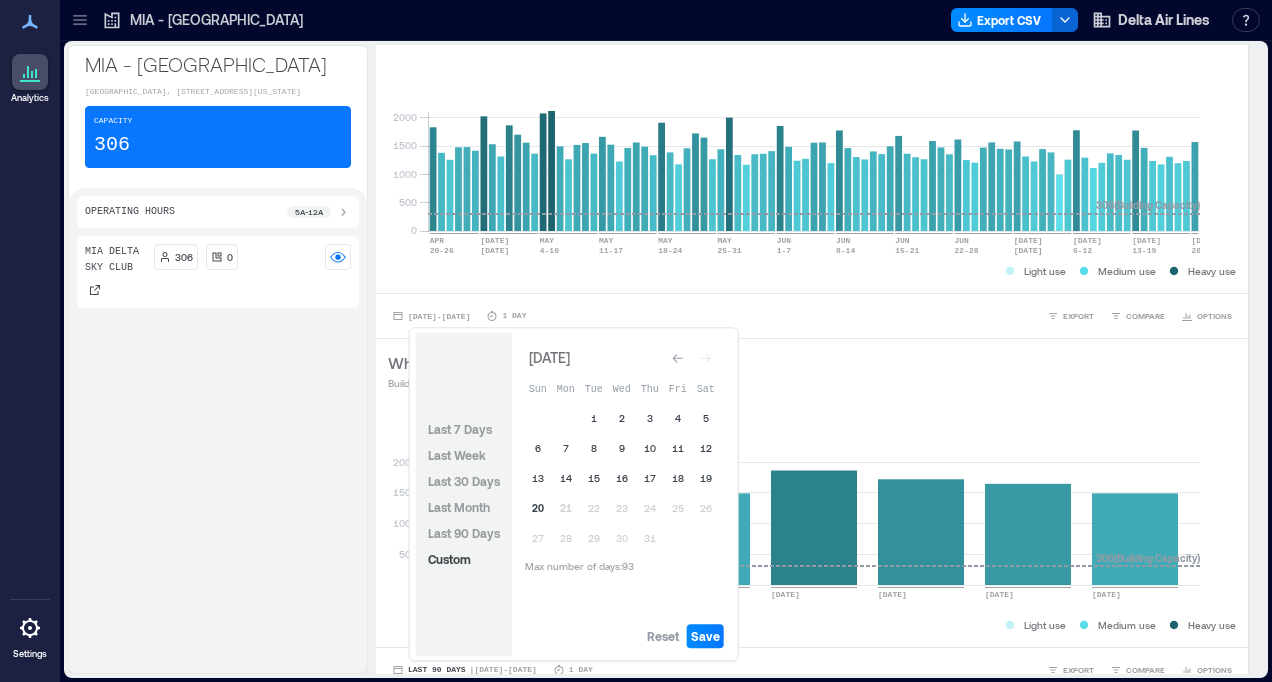 click on "20" at bounding box center [538, 508] 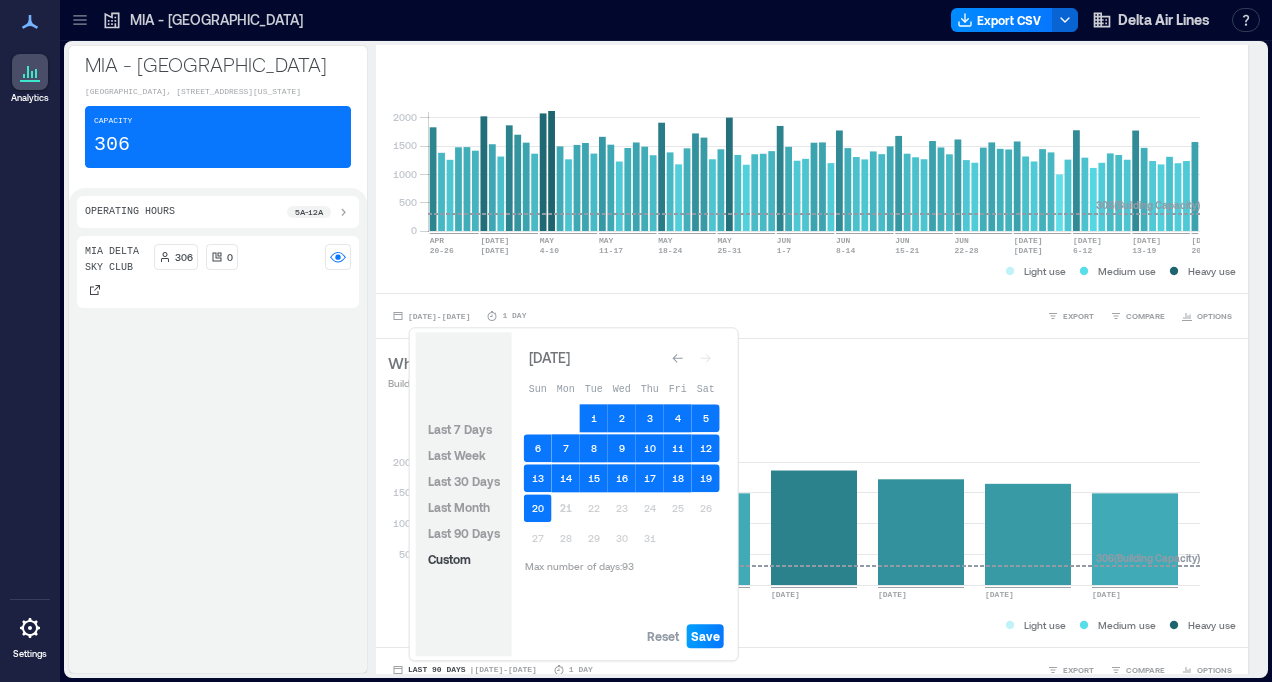 click on "Save" at bounding box center [705, 636] 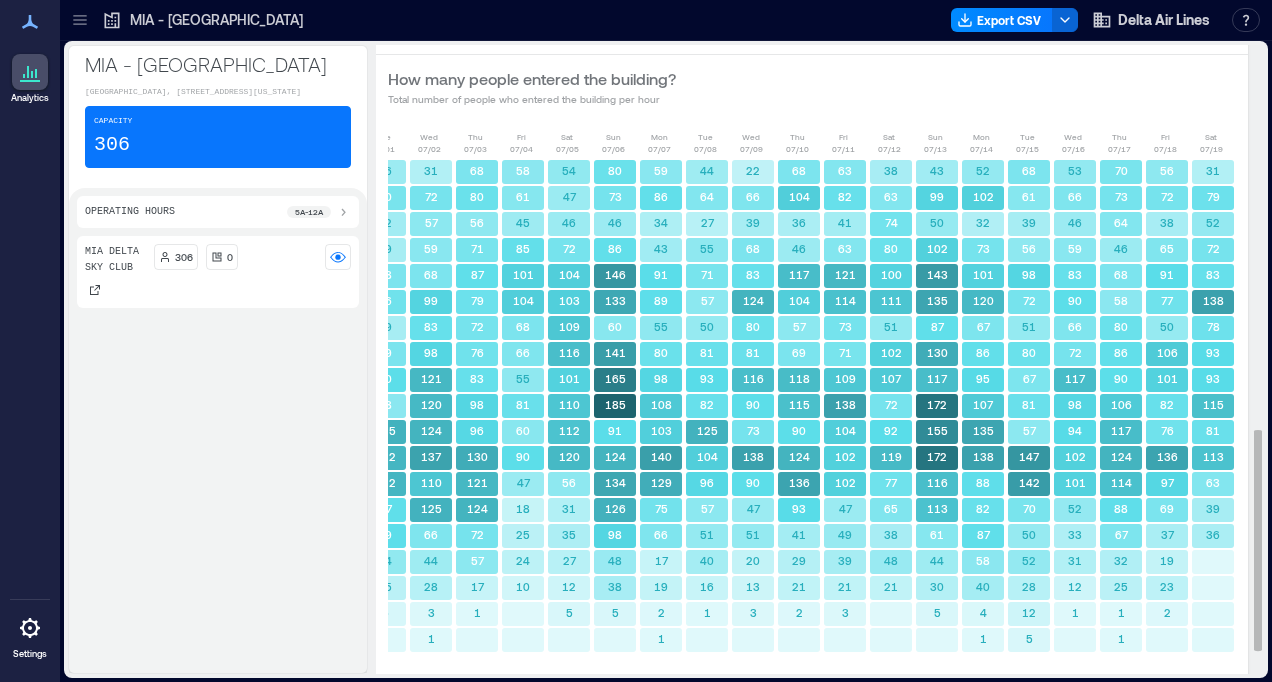scroll, scrollTop: 1088, scrollLeft: 0, axis: vertical 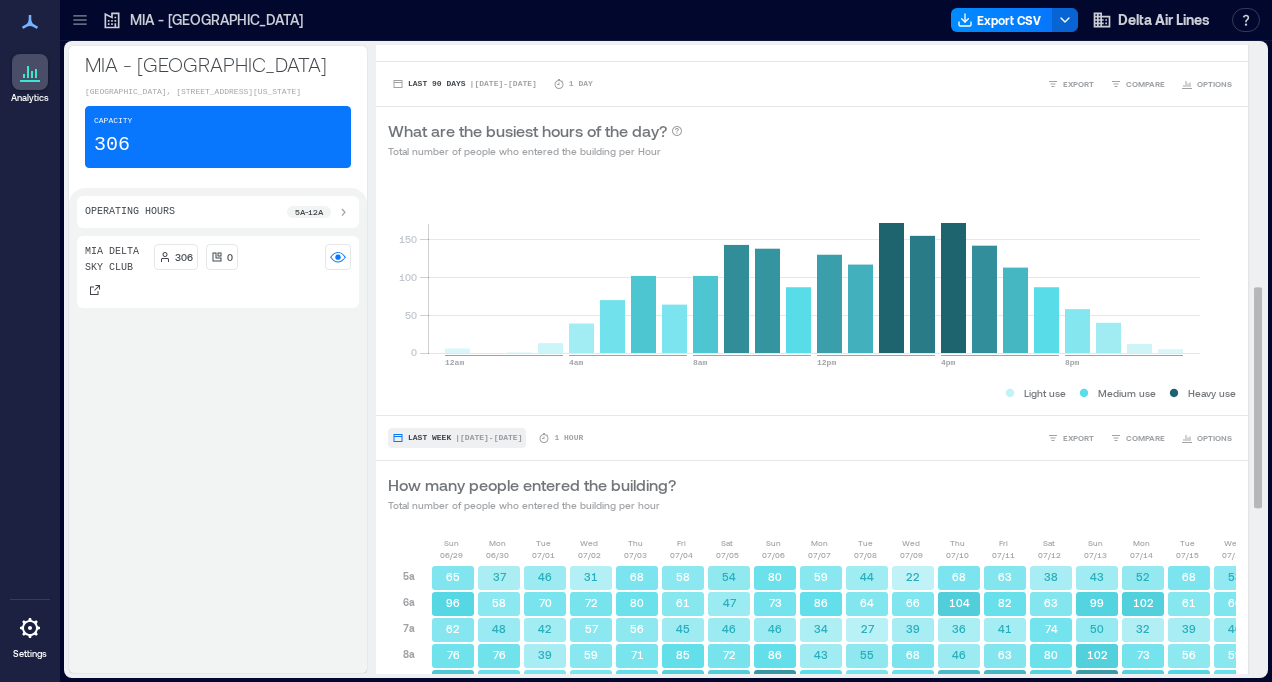 click on "Last Week" at bounding box center [429, 438] 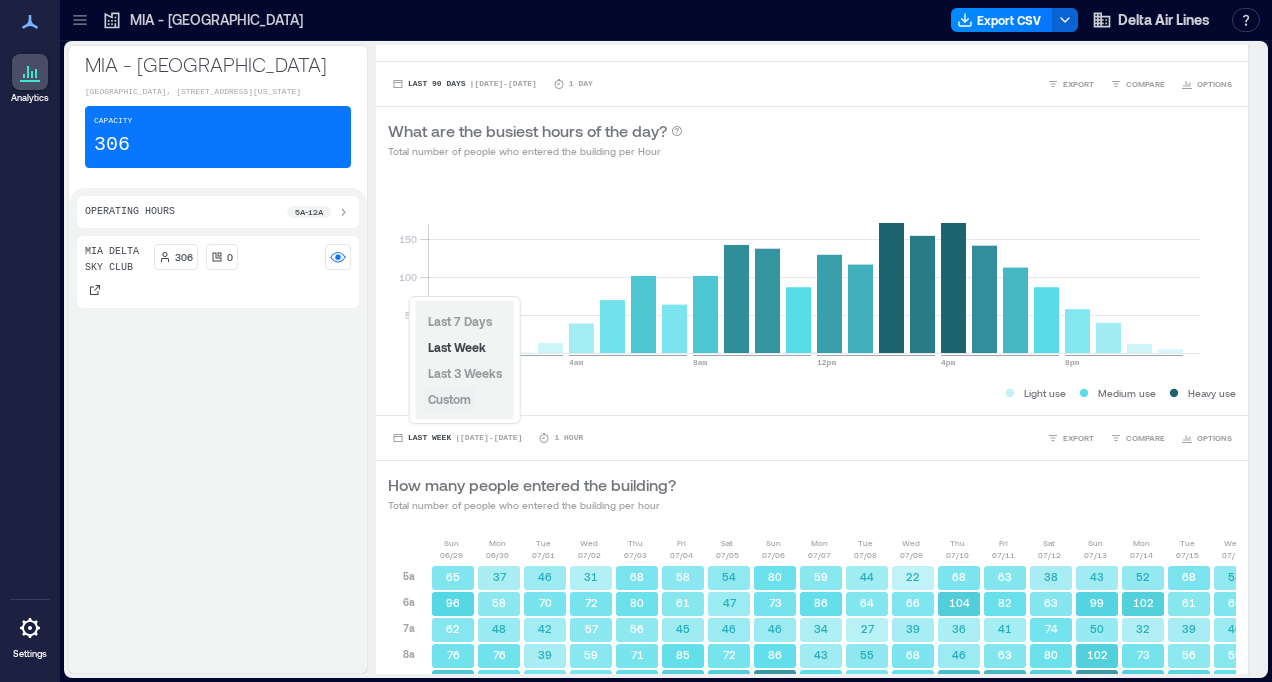 click on "Custom" at bounding box center [449, 399] 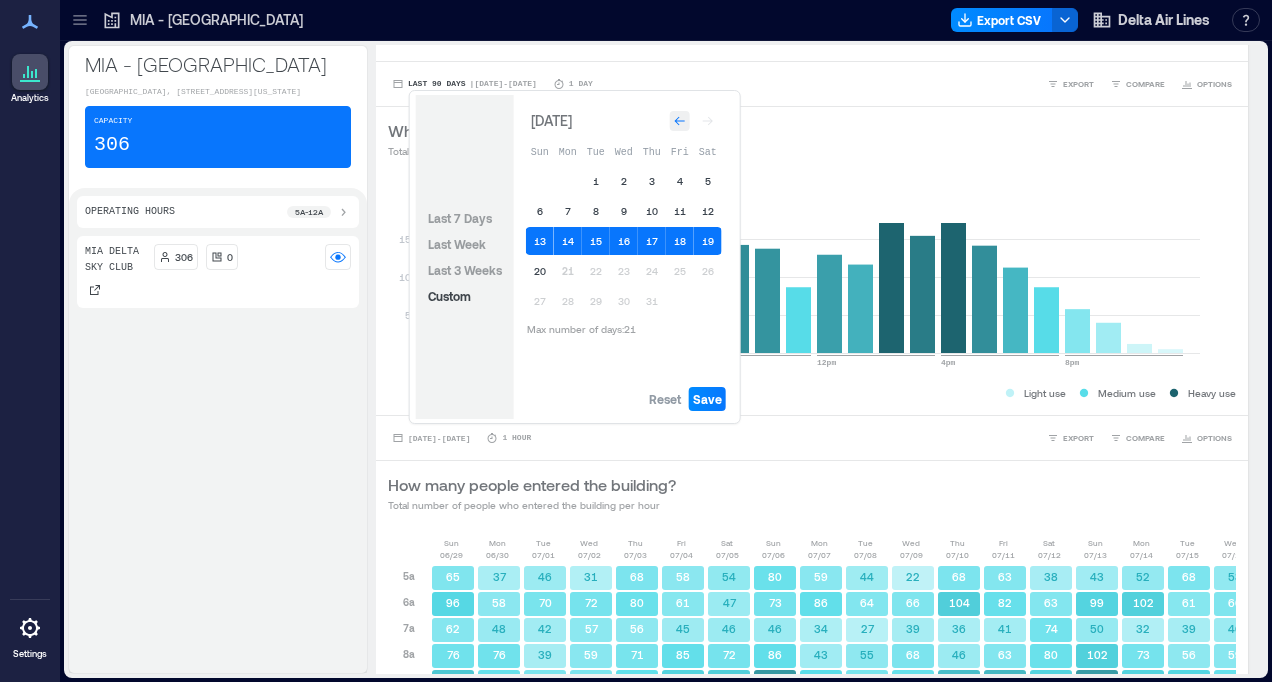 click 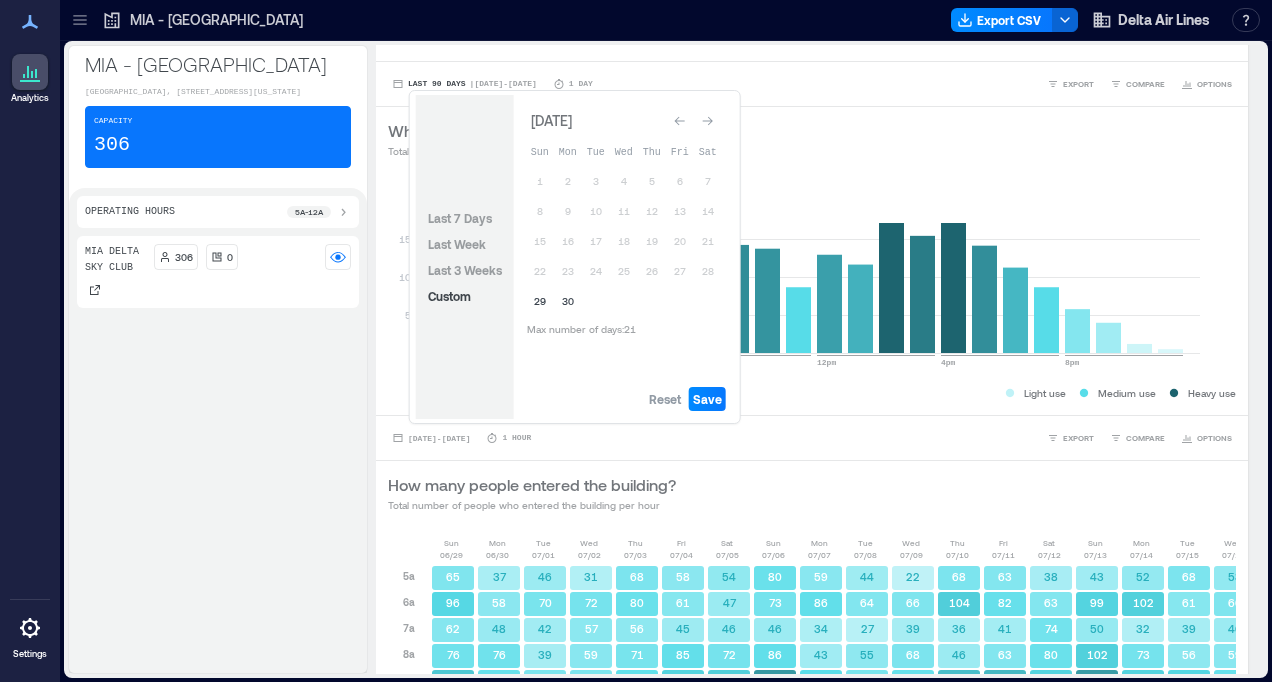 click 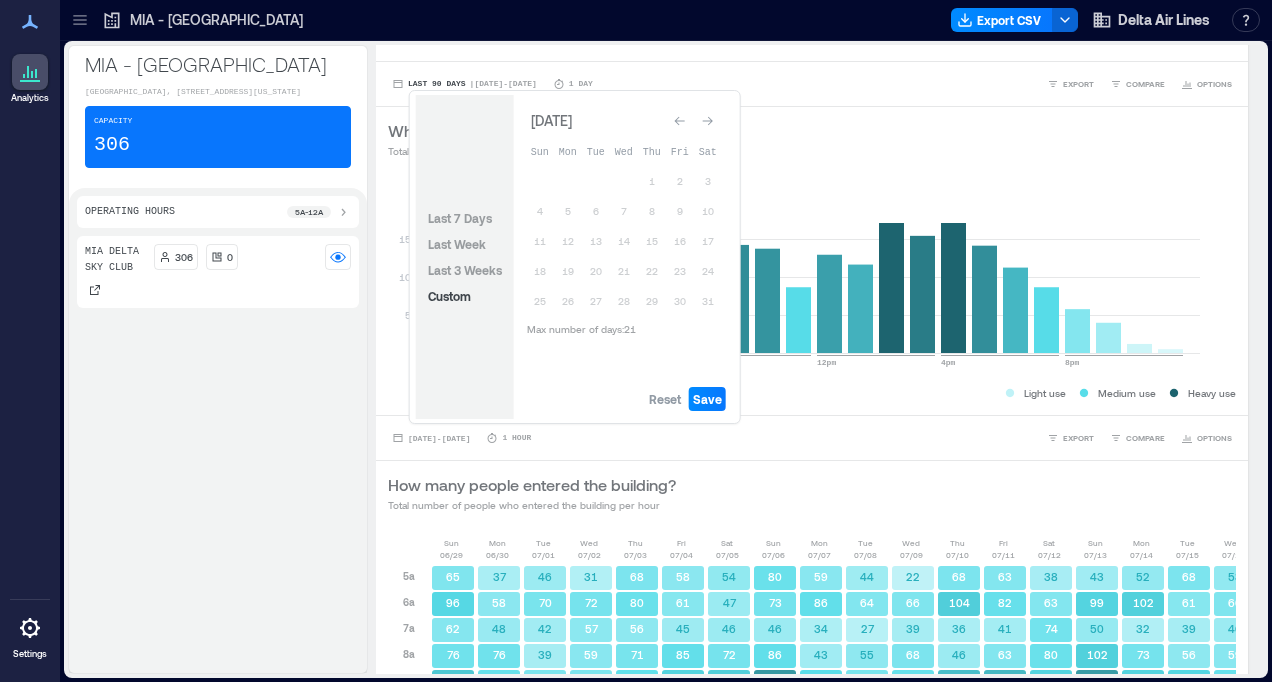 click 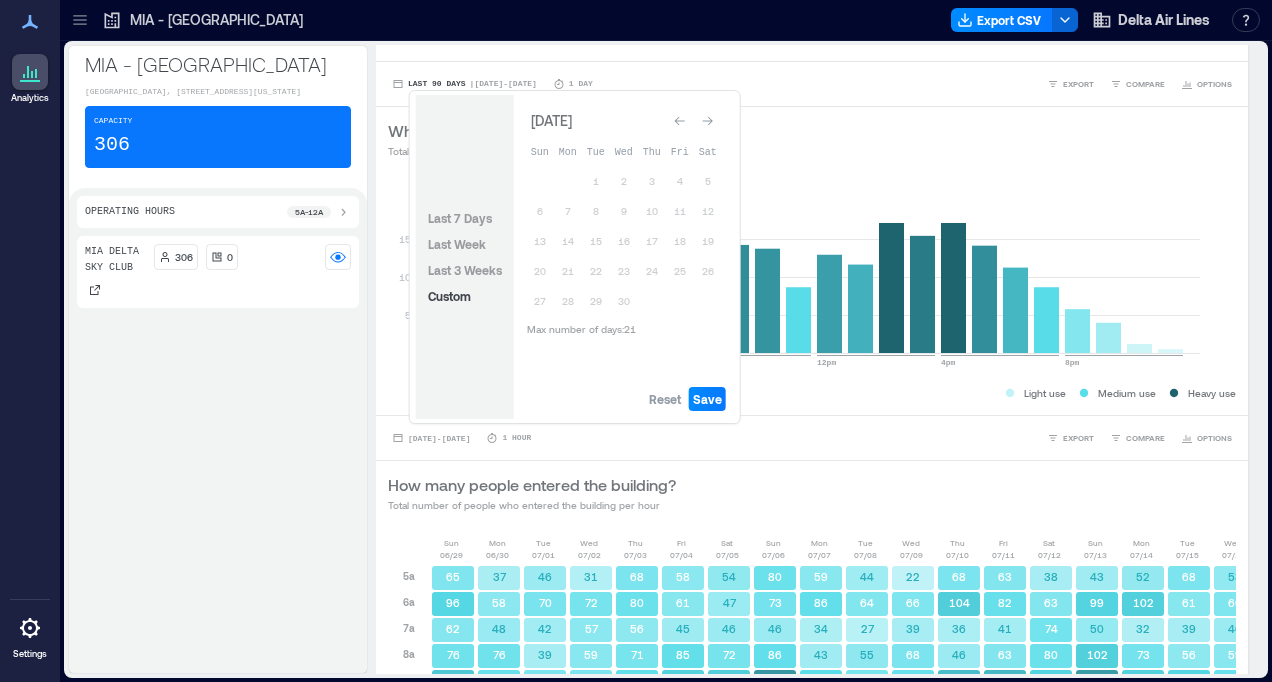 click 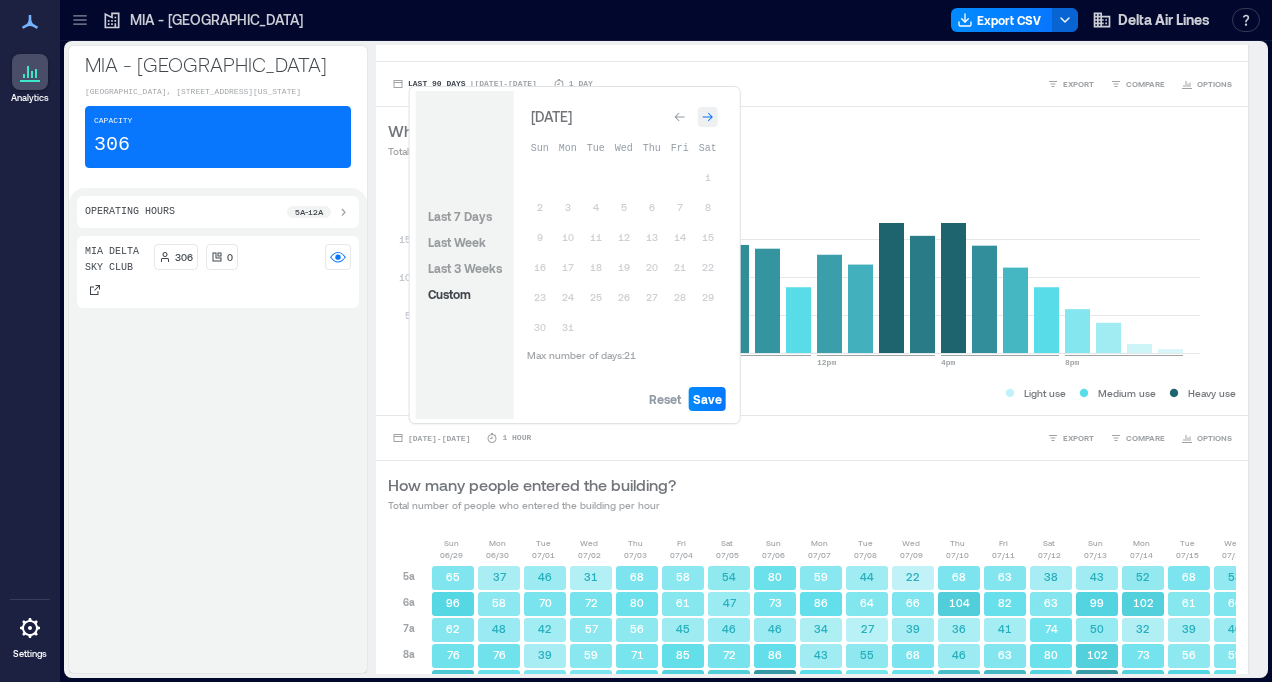 click 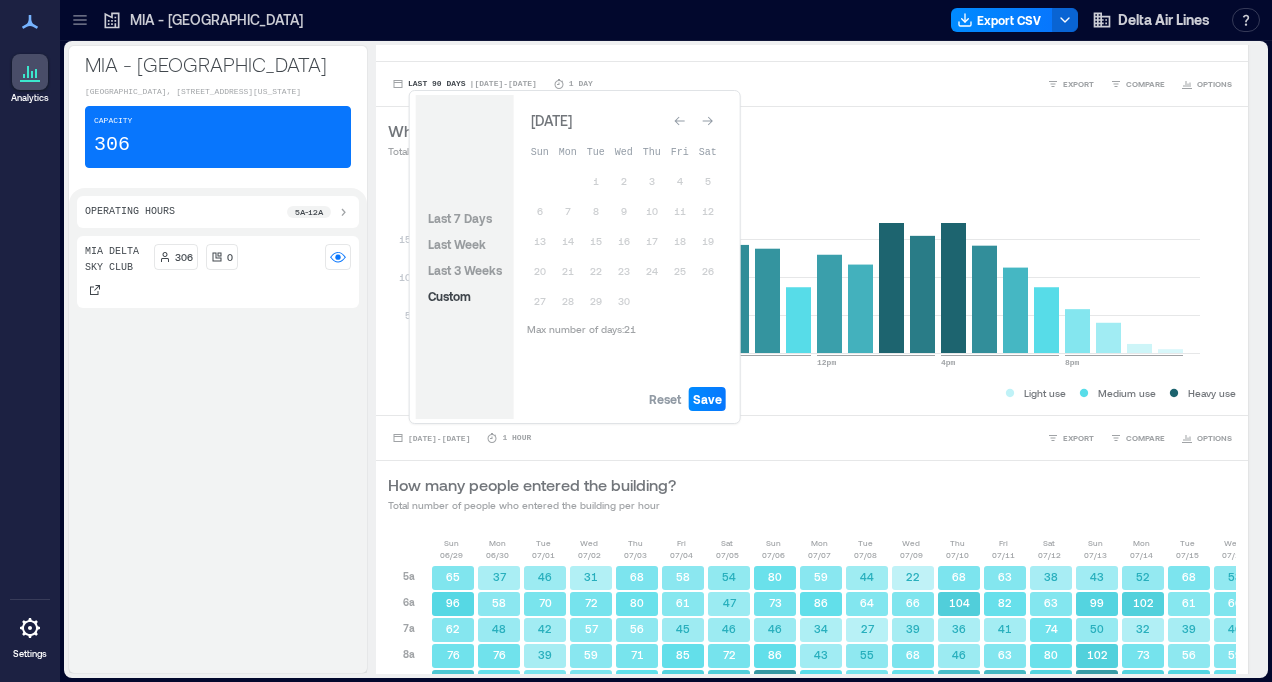 click 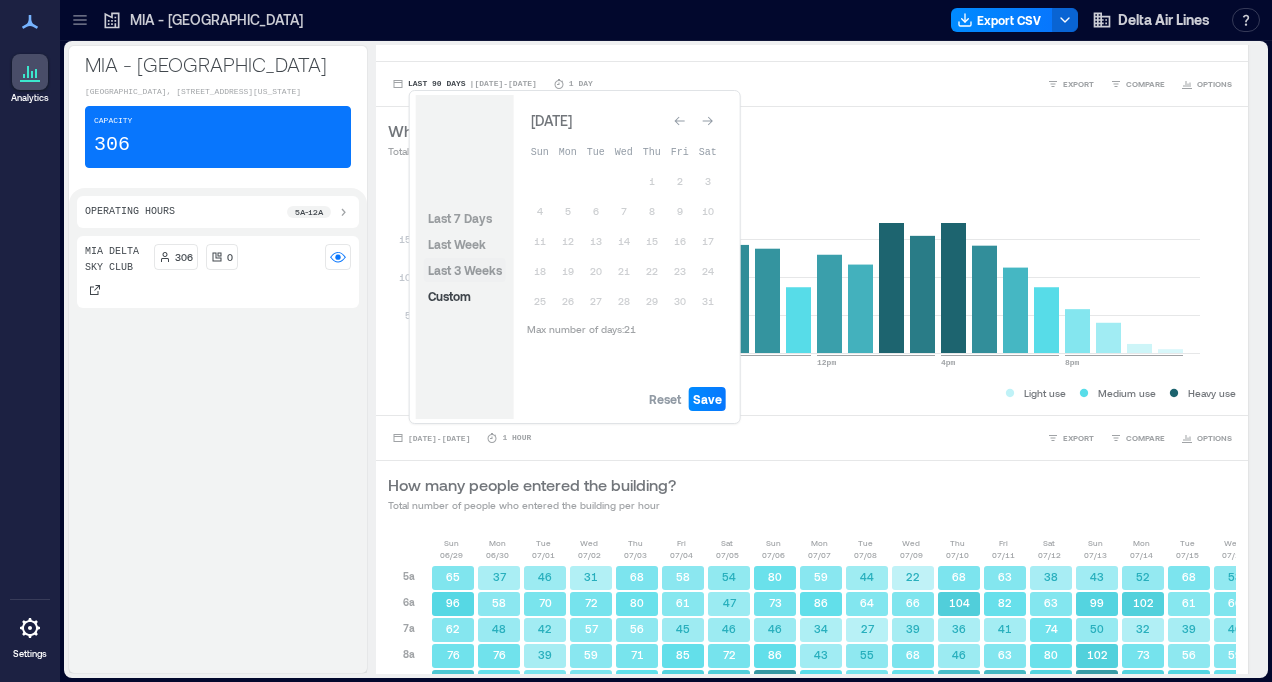 click on "Last 3 Weeks" at bounding box center (465, 270) 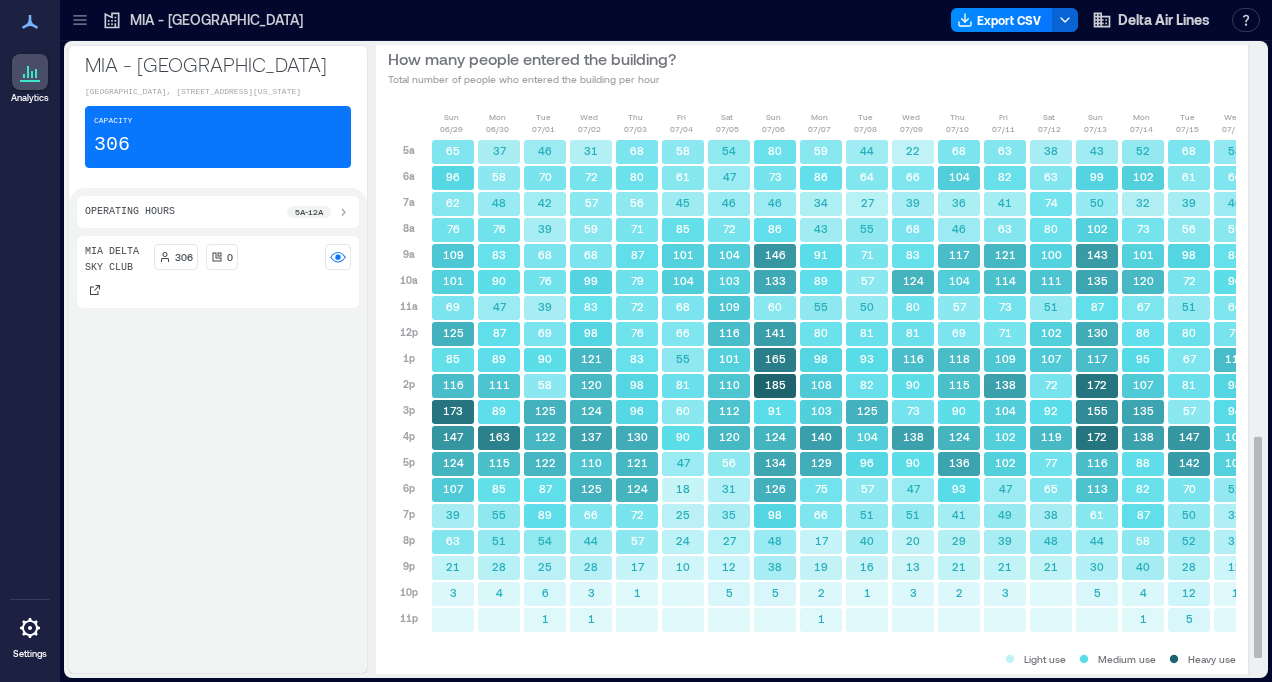 scroll, scrollTop: 1158, scrollLeft: 0, axis: vertical 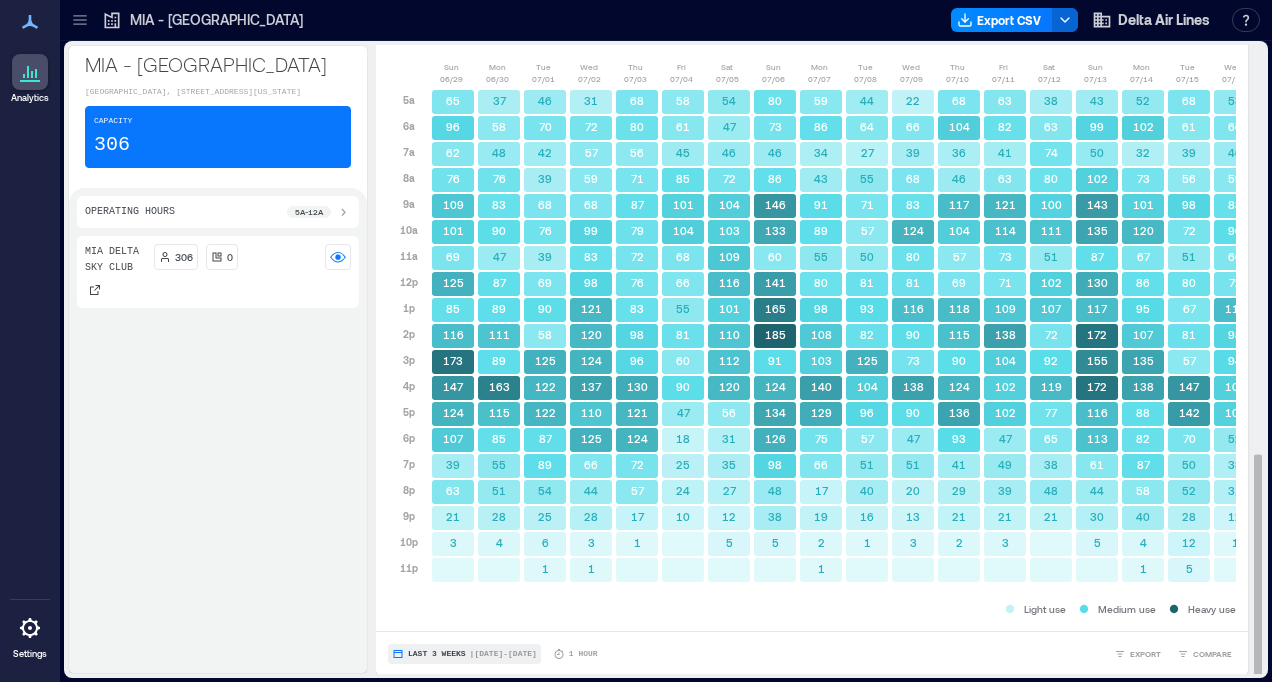 click on "Last 3 Weeks   |  [DATE]  -  [DATE]" at bounding box center [464, 654] 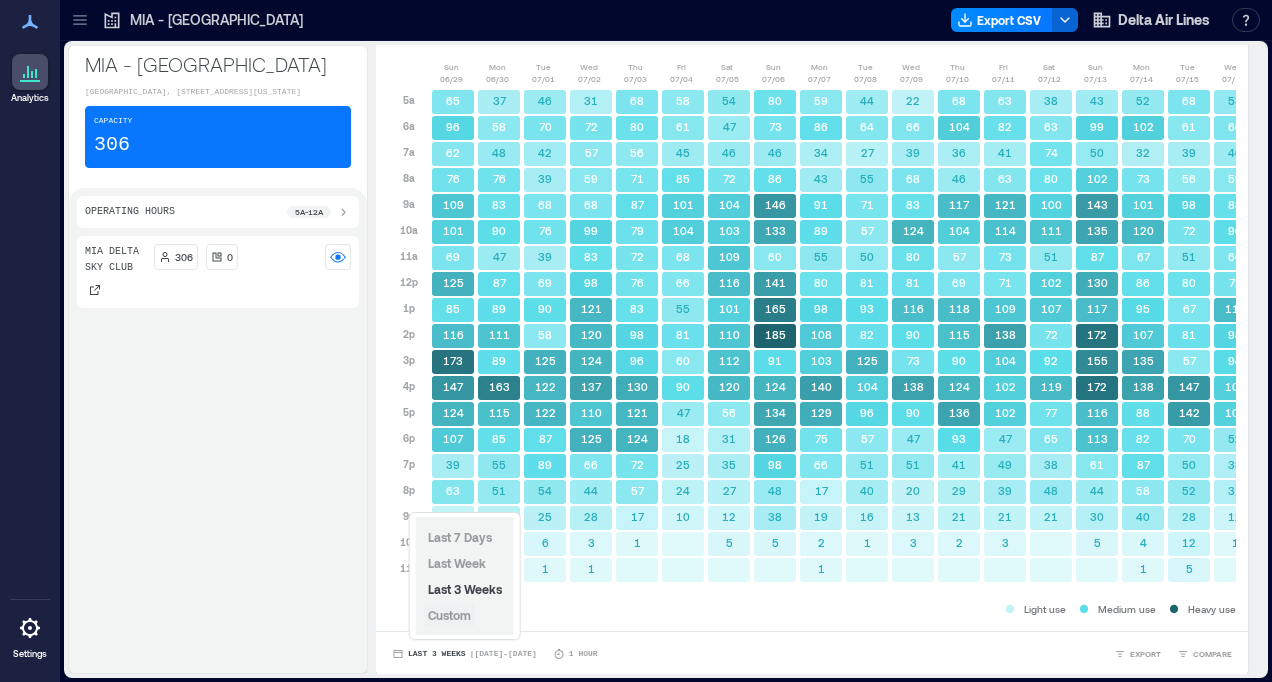 click on "Custom" at bounding box center [449, 615] 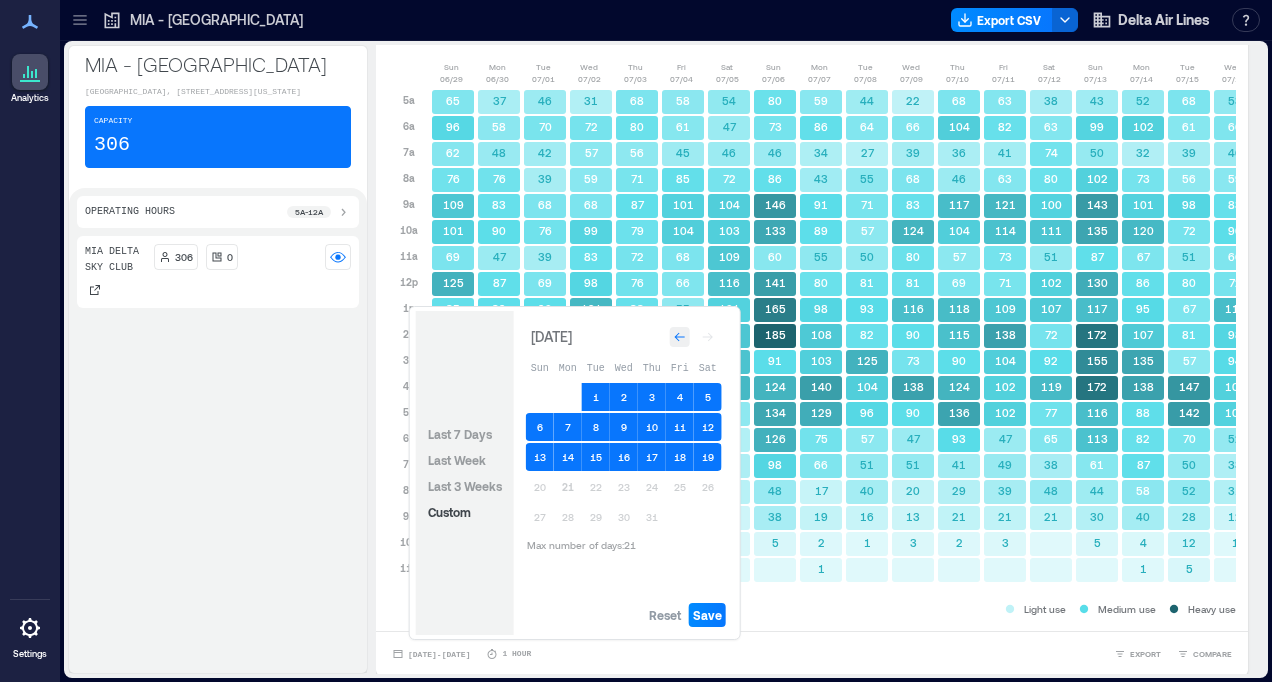 click 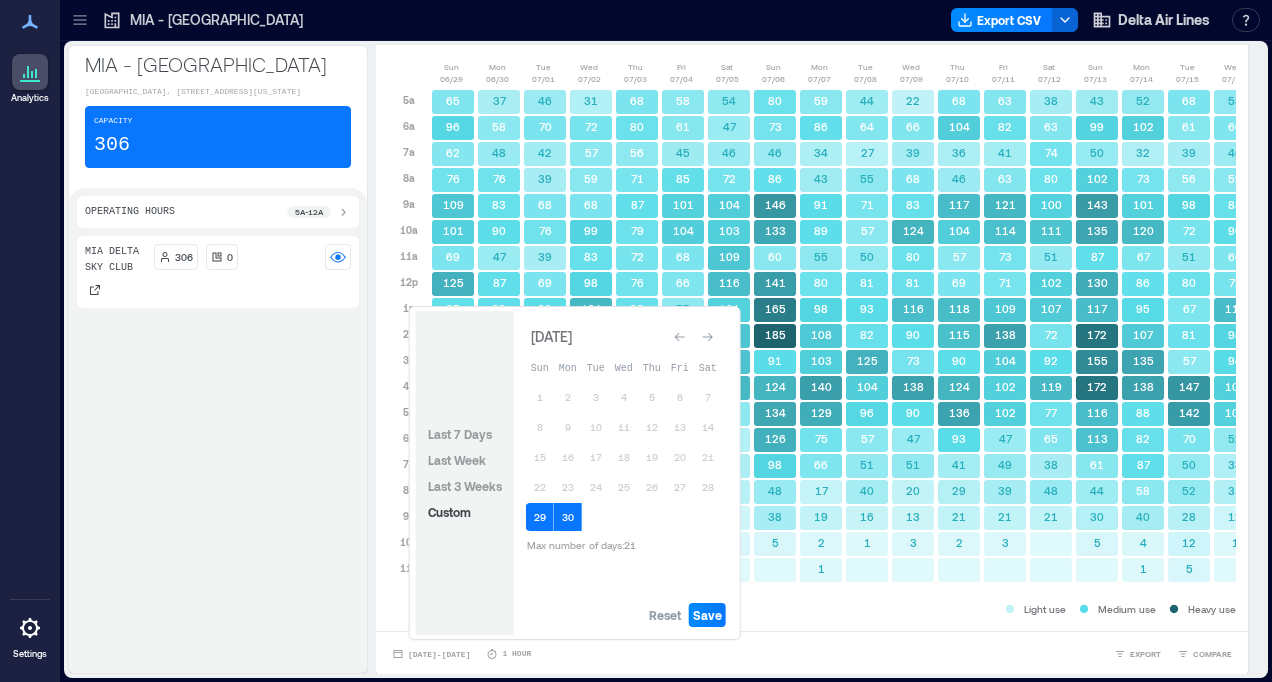 click 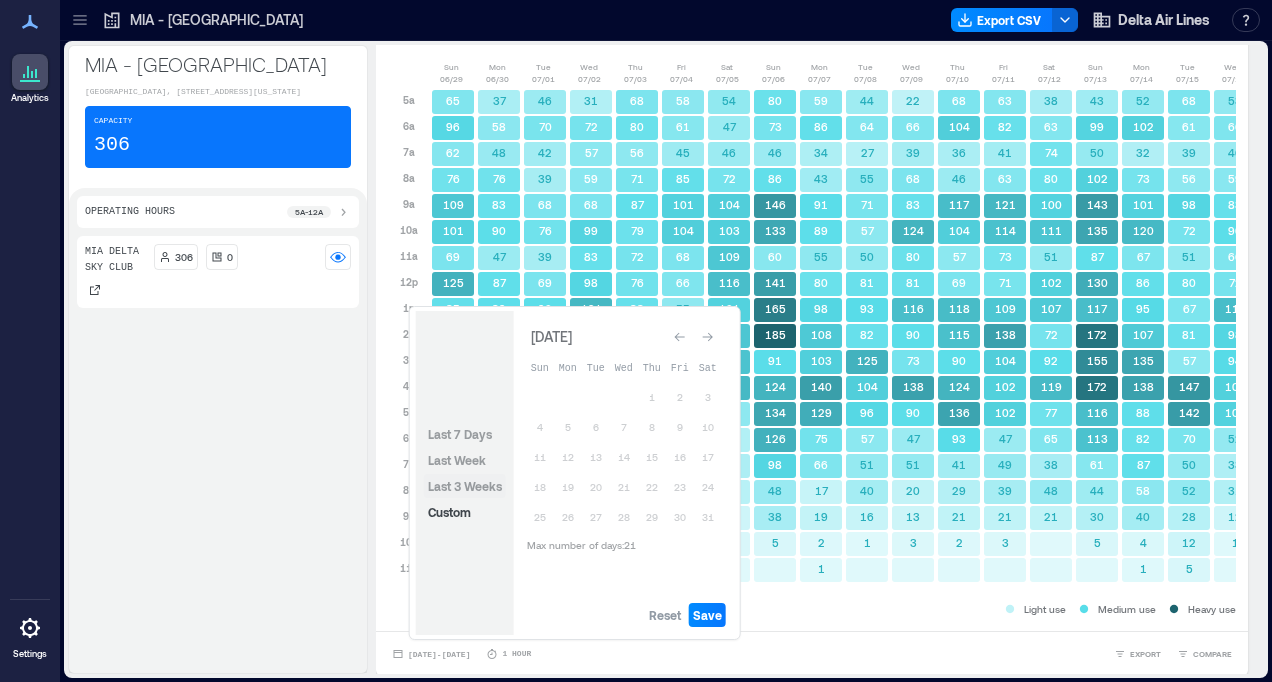 click on "Last 3 Weeks" at bounding box center (465, 486) 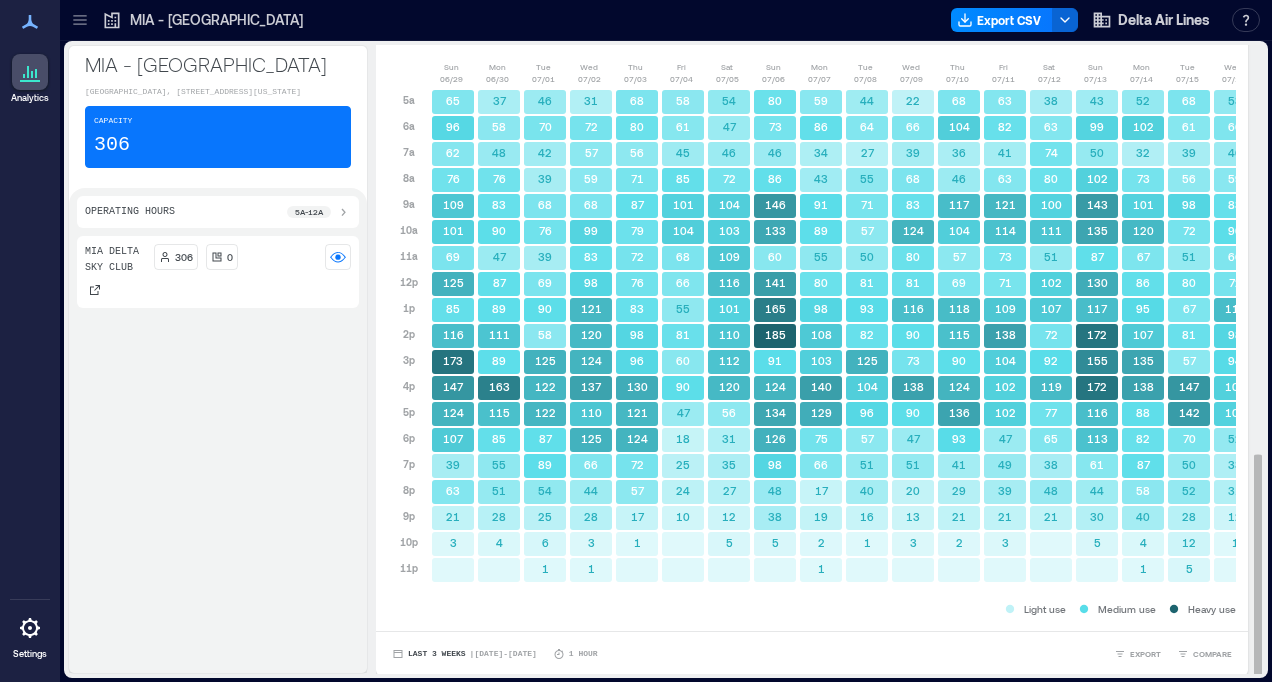 scroll, scrollTop: 2, scrollLeft: 0, axis: vertical 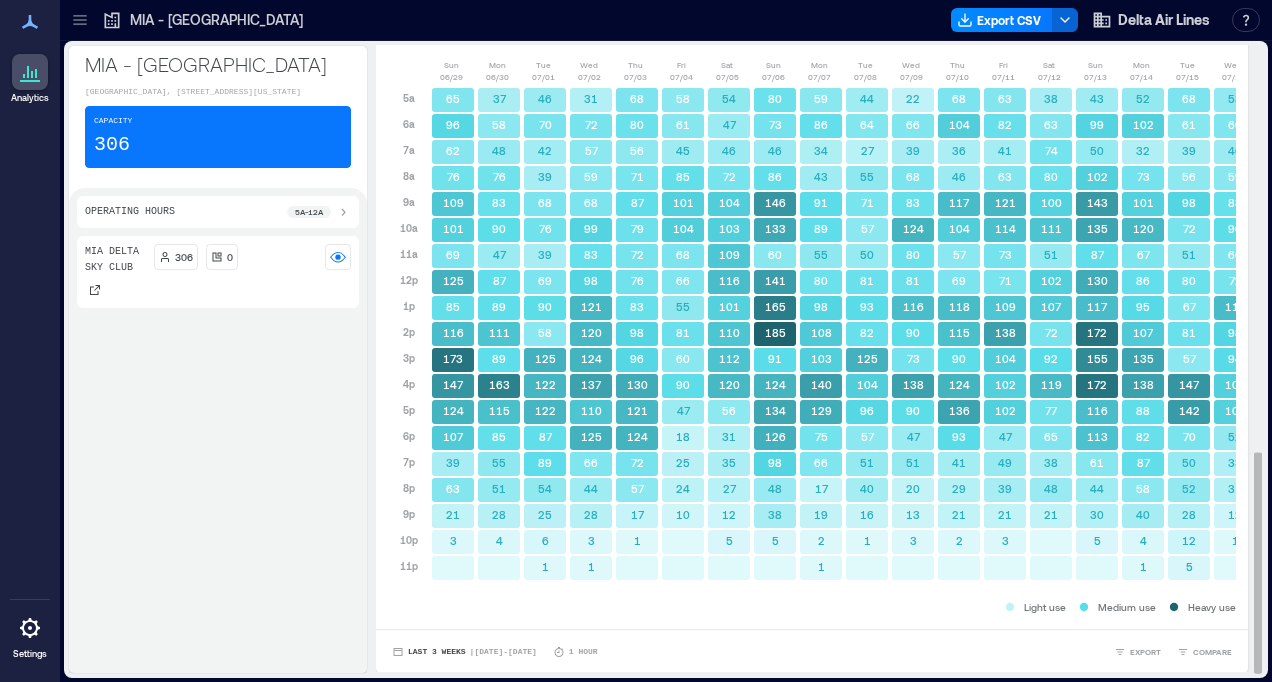 click on "Light use Medium use Heavy use" at bounding box center (812, 607) 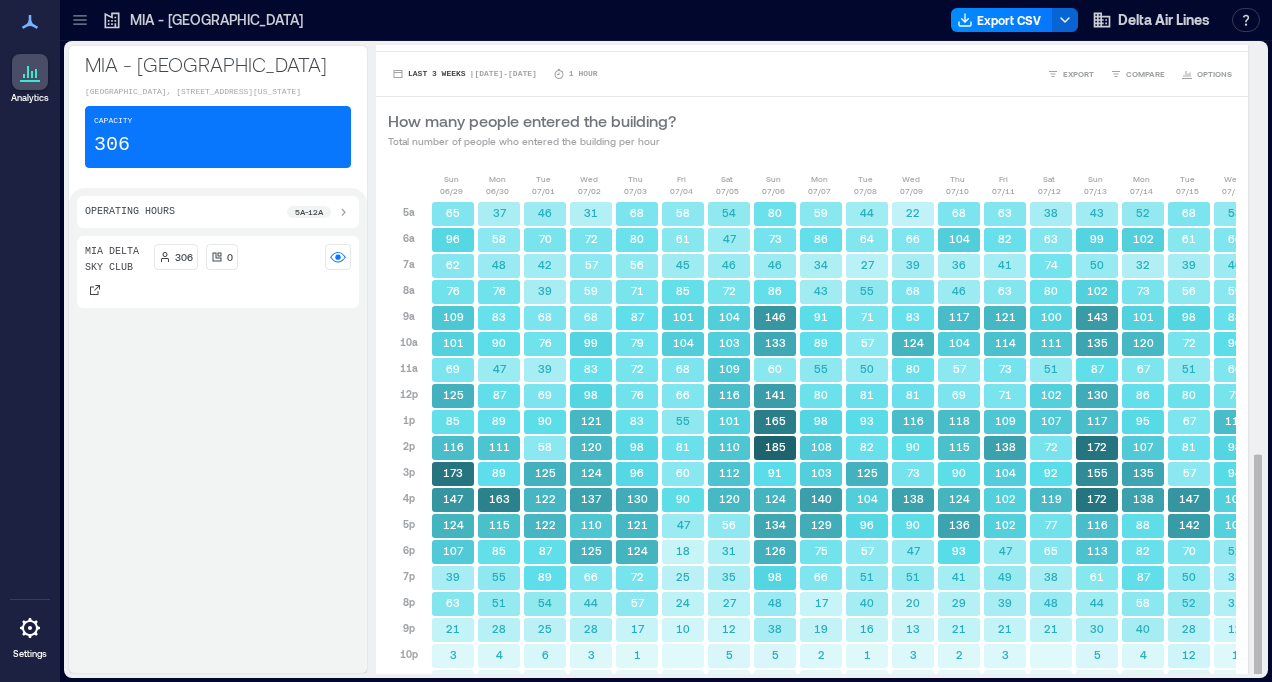 scroll, scrollTop: 1158, scrollLeft: 0, axis: vertical 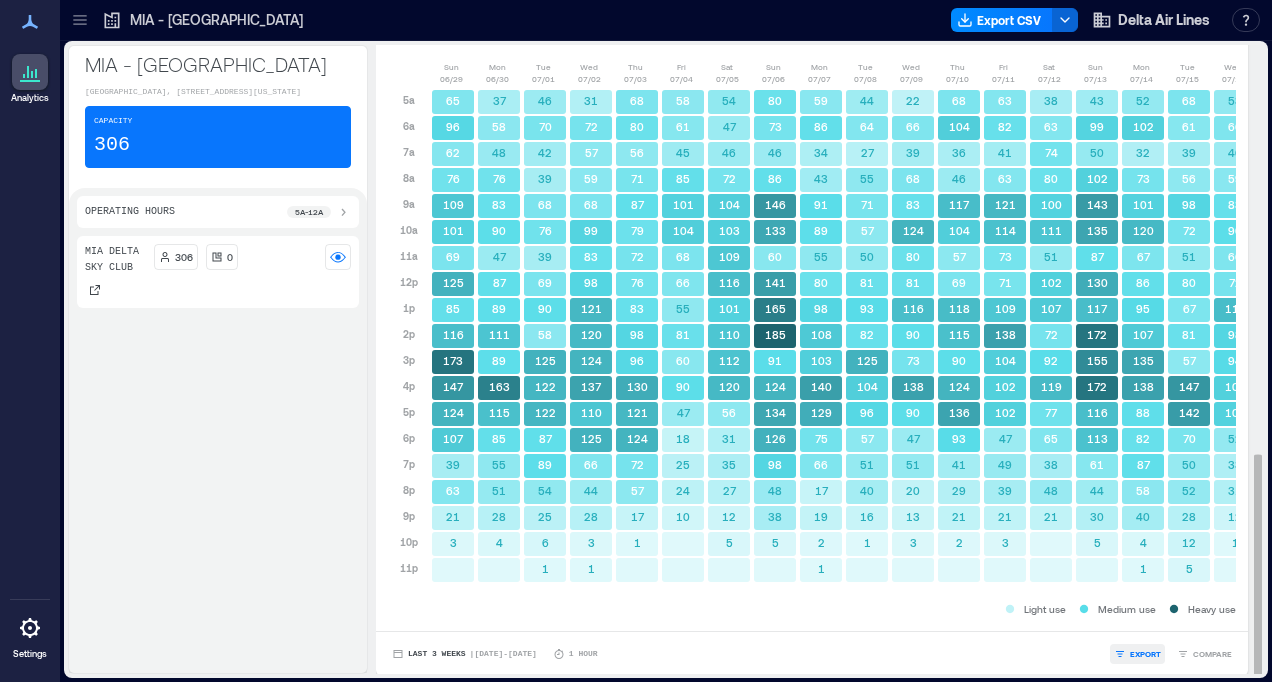click on "EXPORT" at bounding box center (1145, 654) 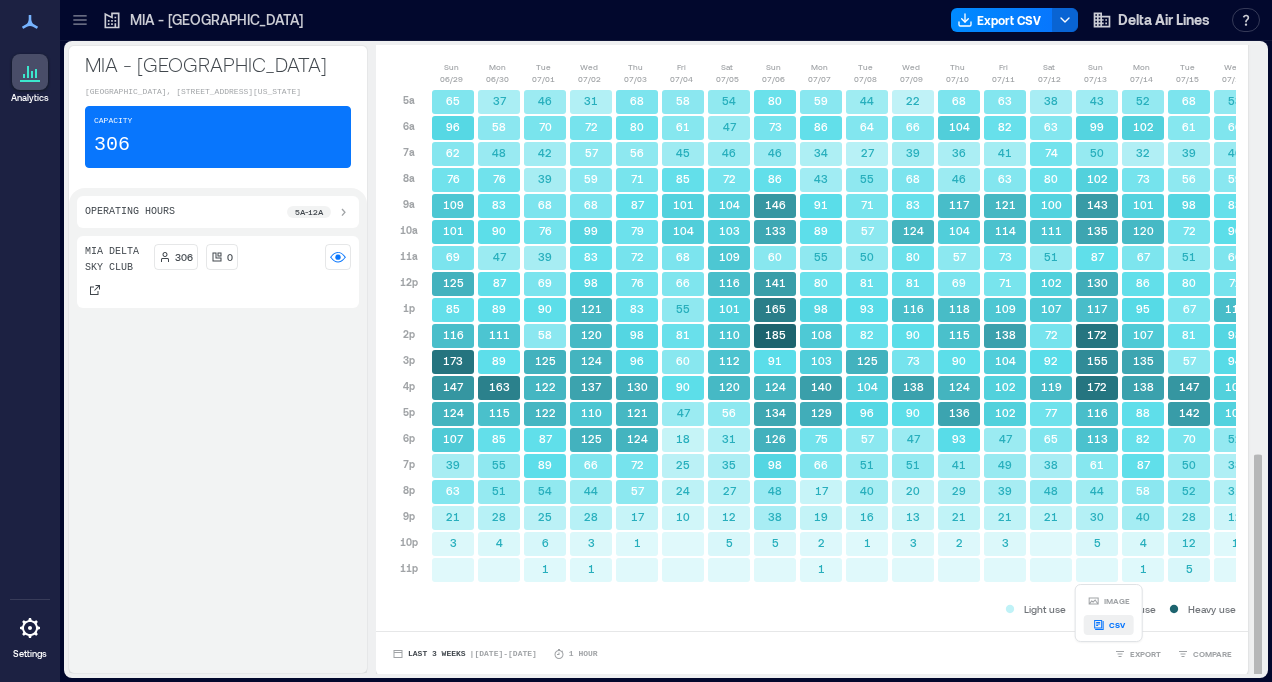 click on "CSV" at bounding box center [1117, 625] 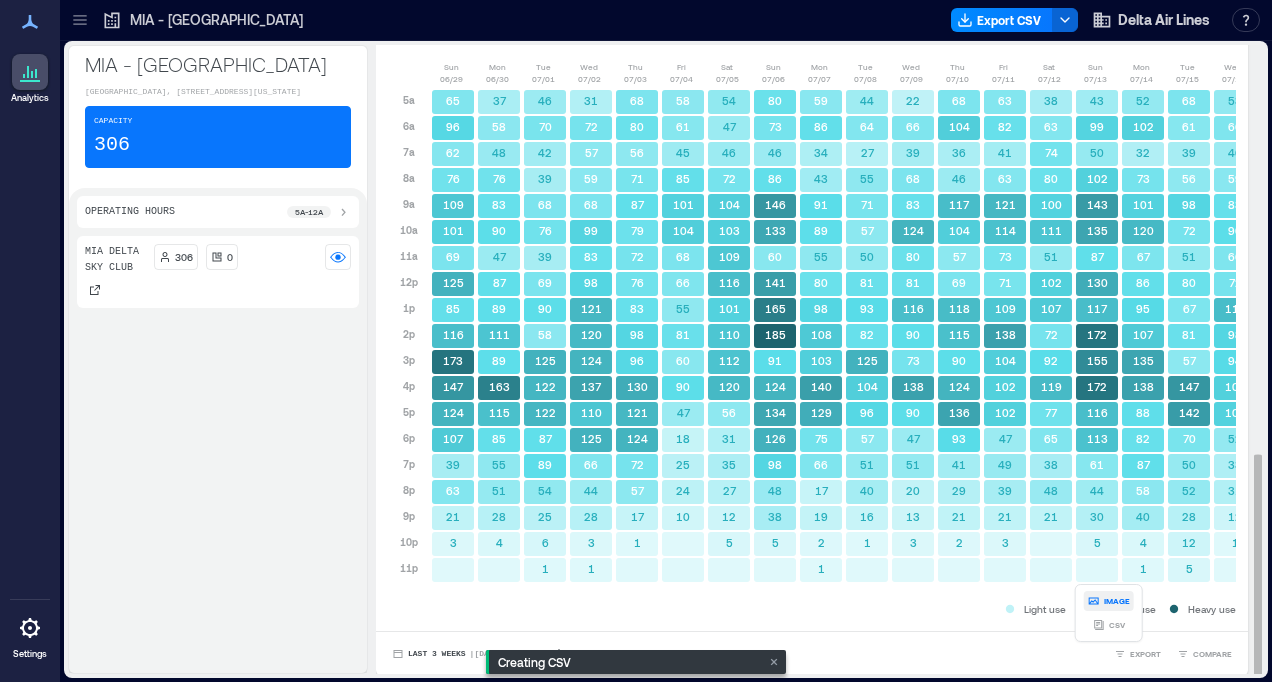 click on "IMAGE" at bounding box center (1109, 601) 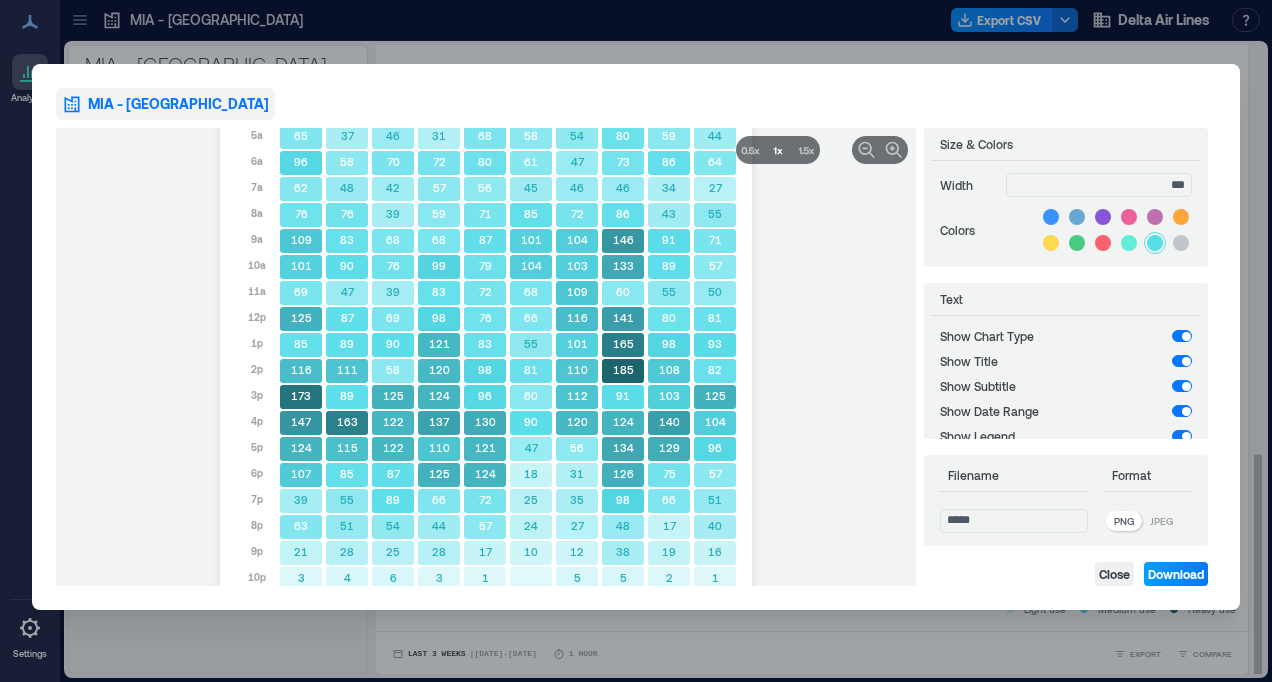 click on "Download" at bounding box center [1176, 574] 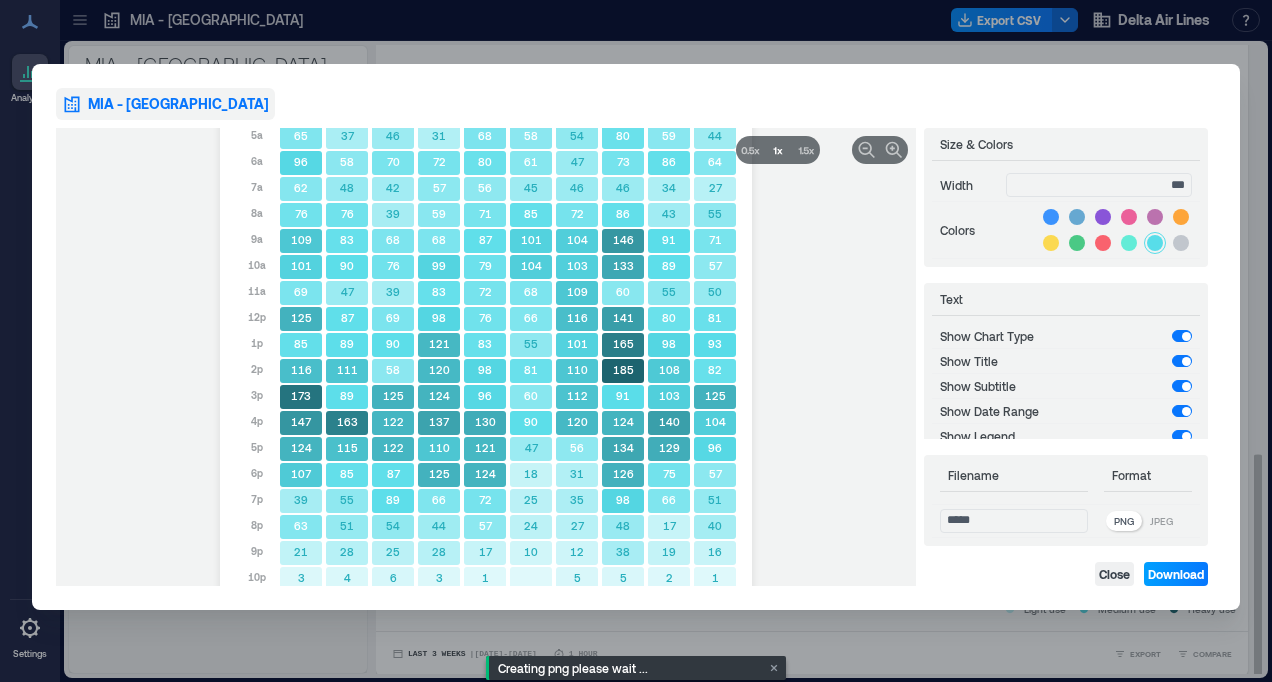 click on "Download" at bounding box center (1176, 574) 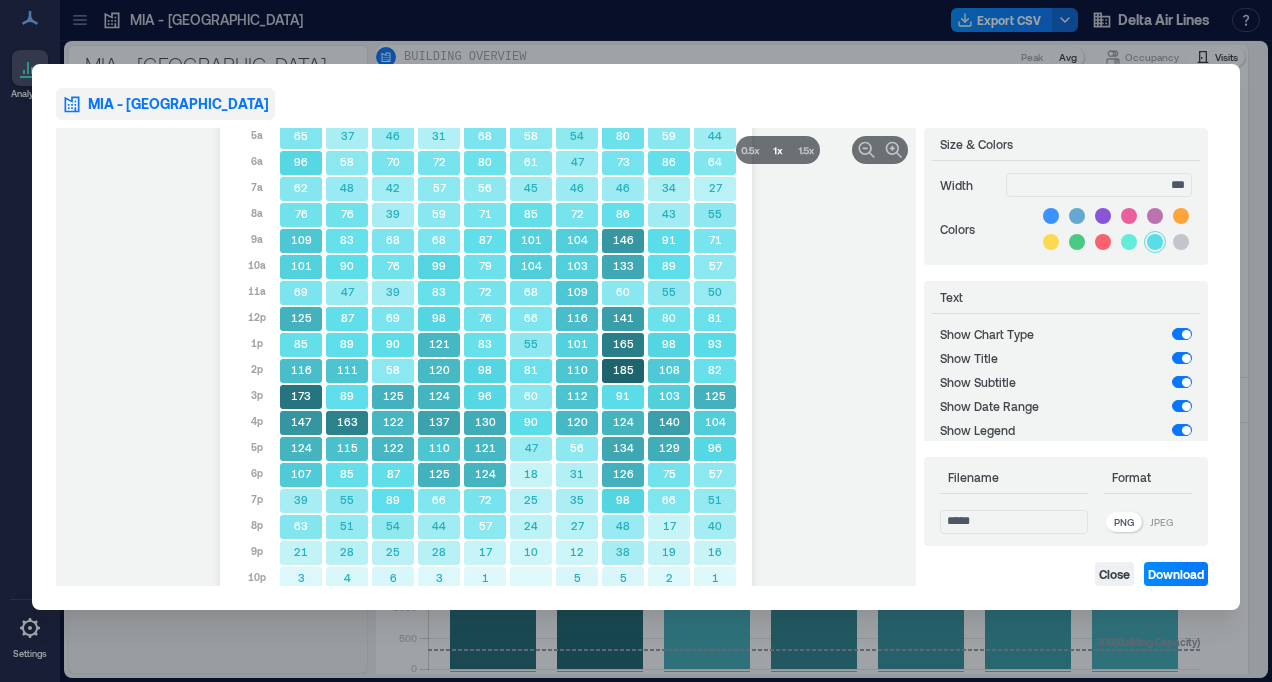 scroll, scrollTop: 0, scrollLeft: 0, axis: both 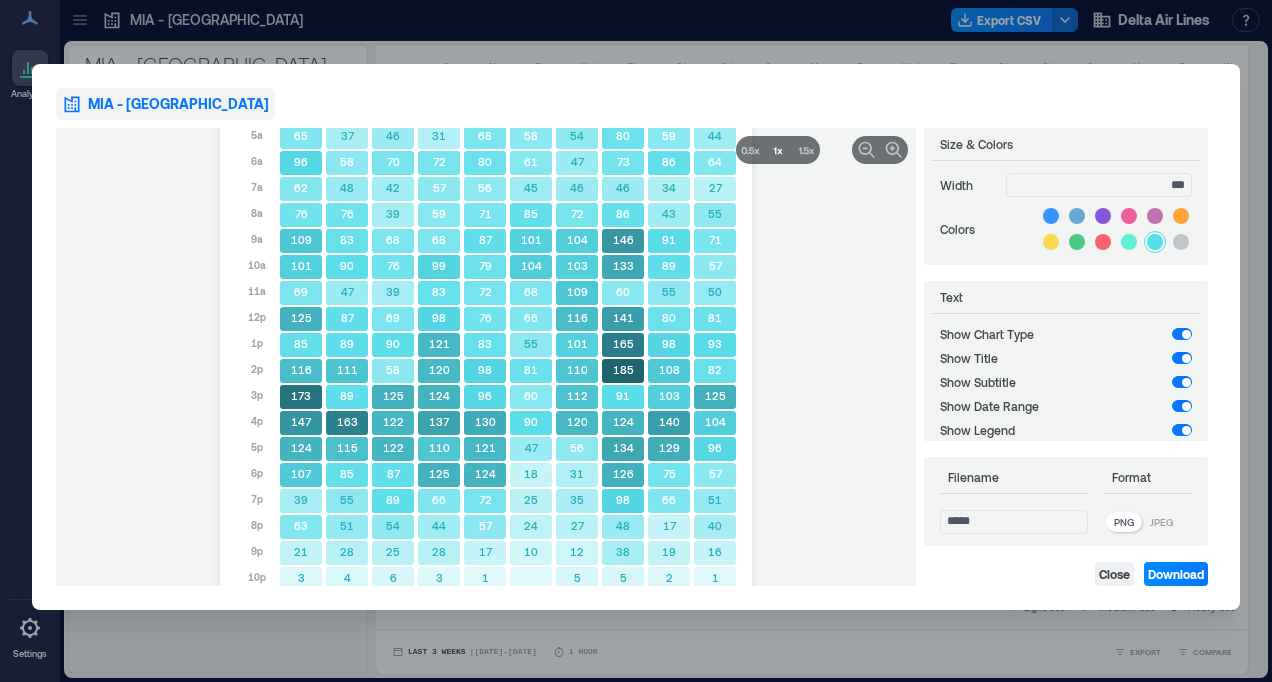click 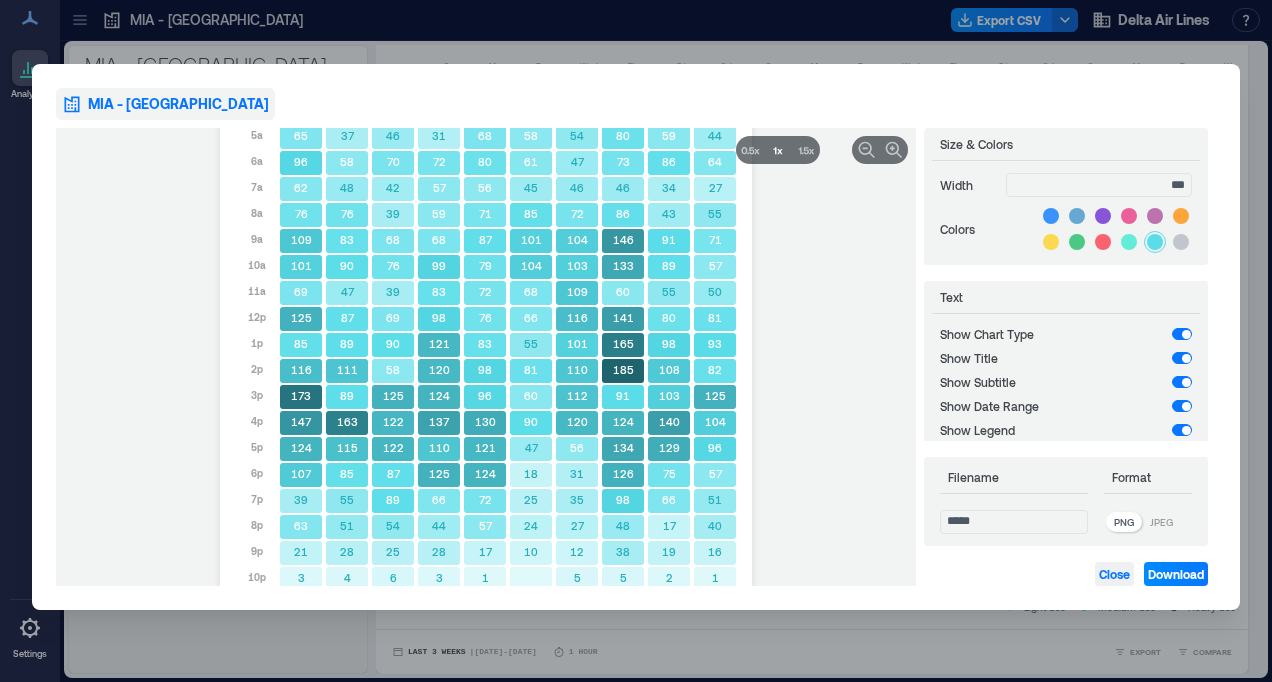 click on "Close" at bounding box center (1114, 574) 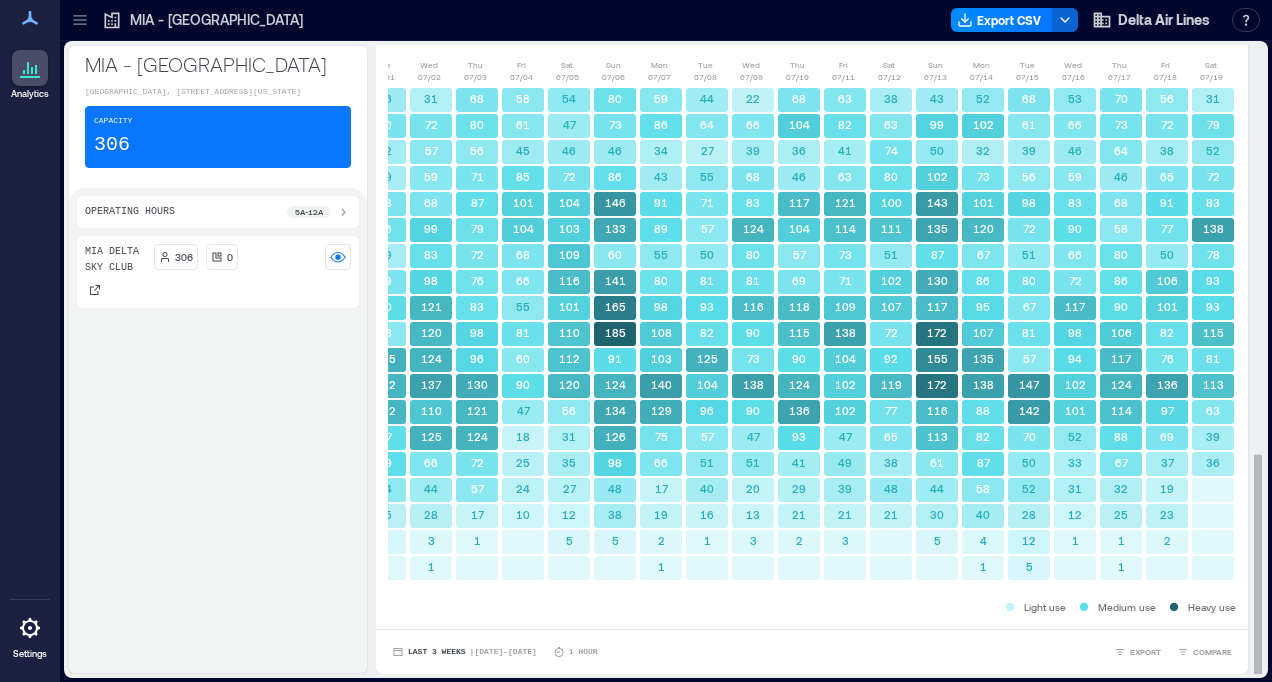 scroll, scrollTop: 0, scrollLeft: 195, axis: horizontal 